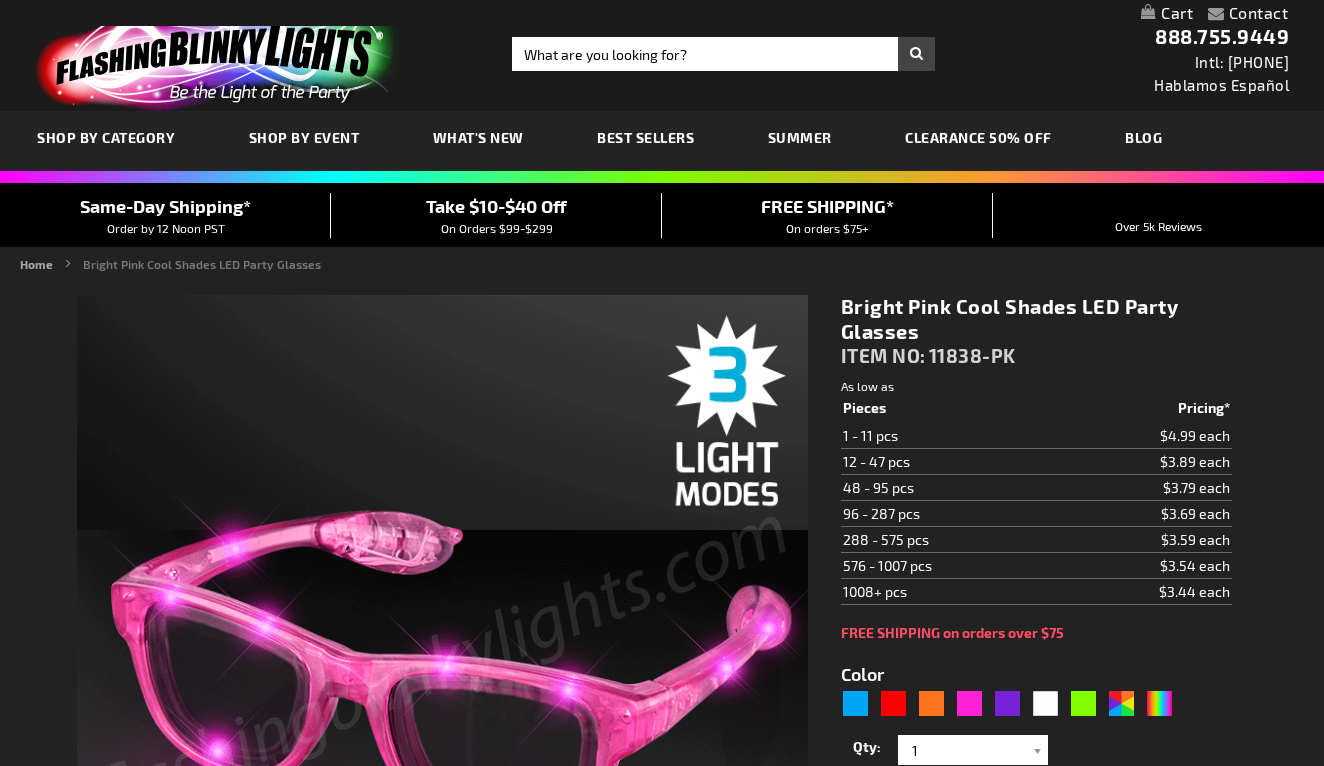 type on "5639" 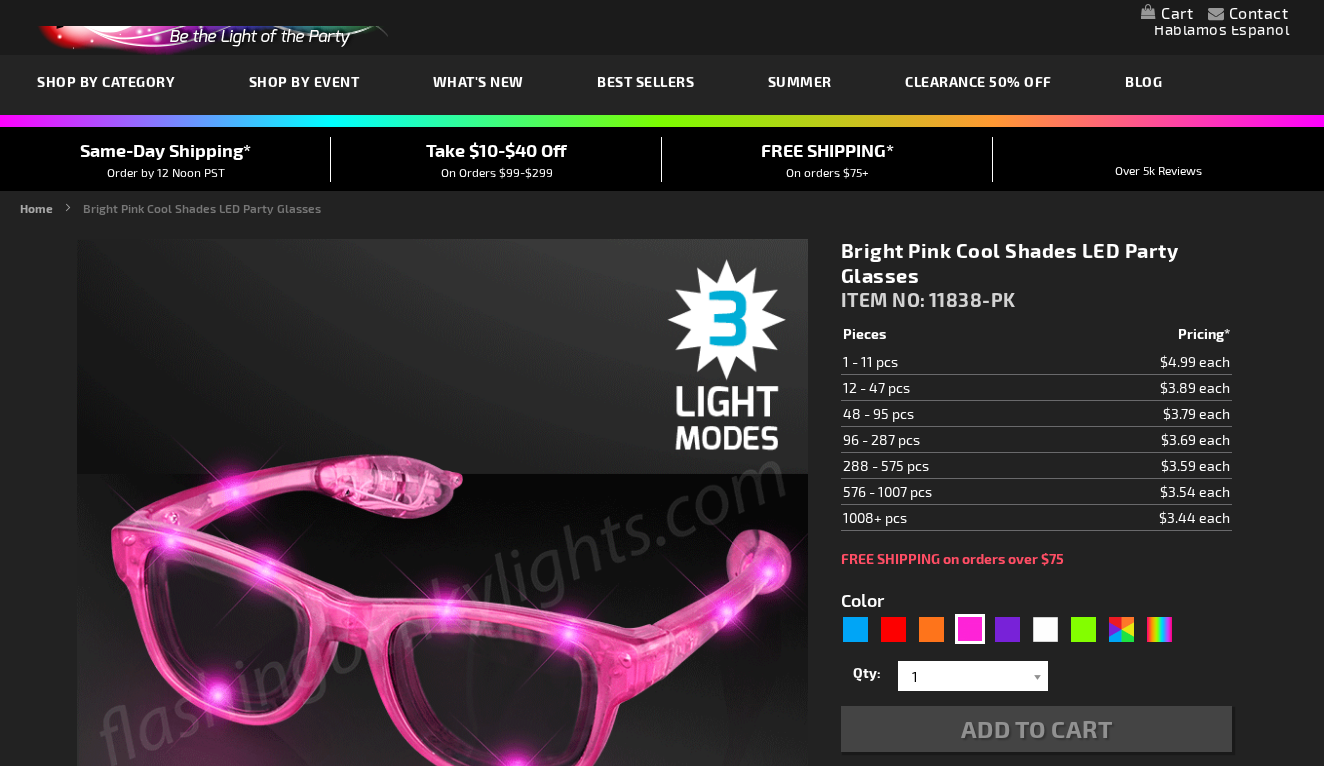 scroll, scrollTop: 0, scrollLeft: 0, axis: both 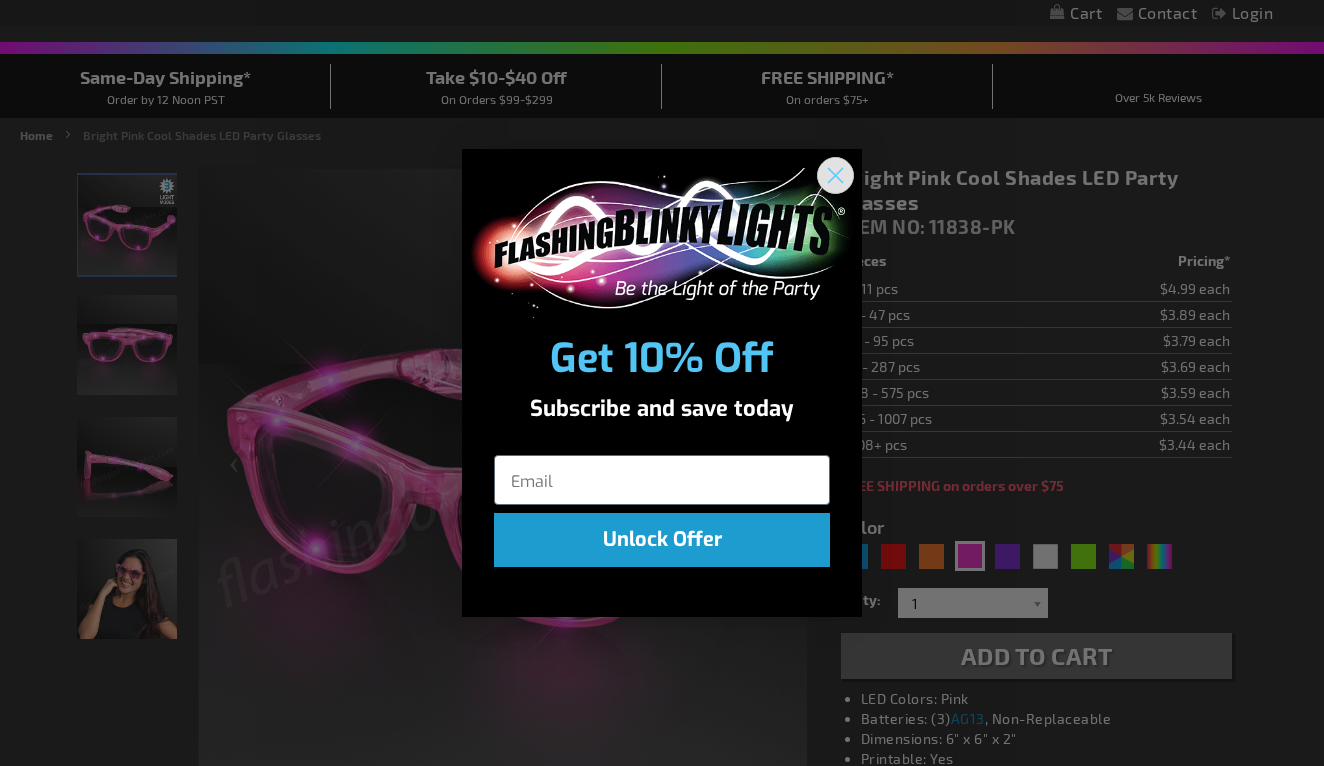 click 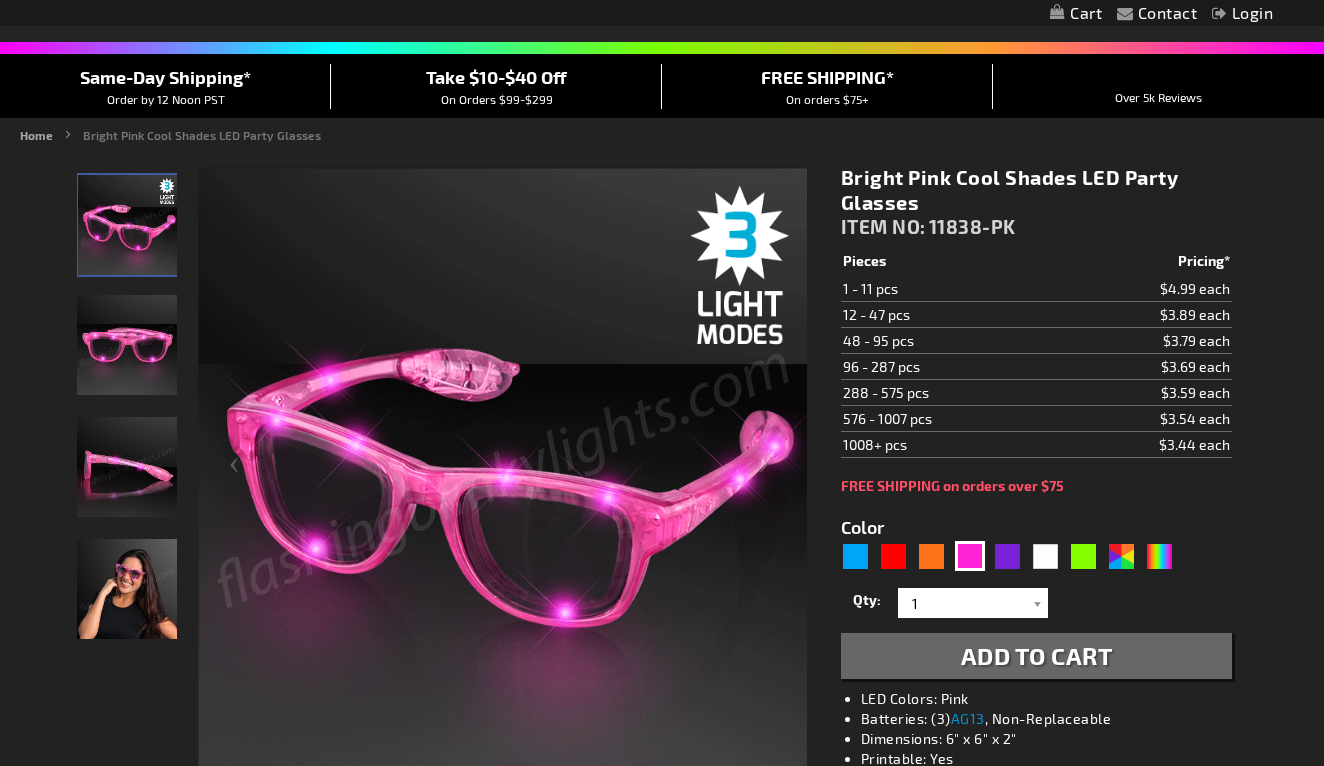click on "48 - 95 pcs" at bounding box center [949, 341] 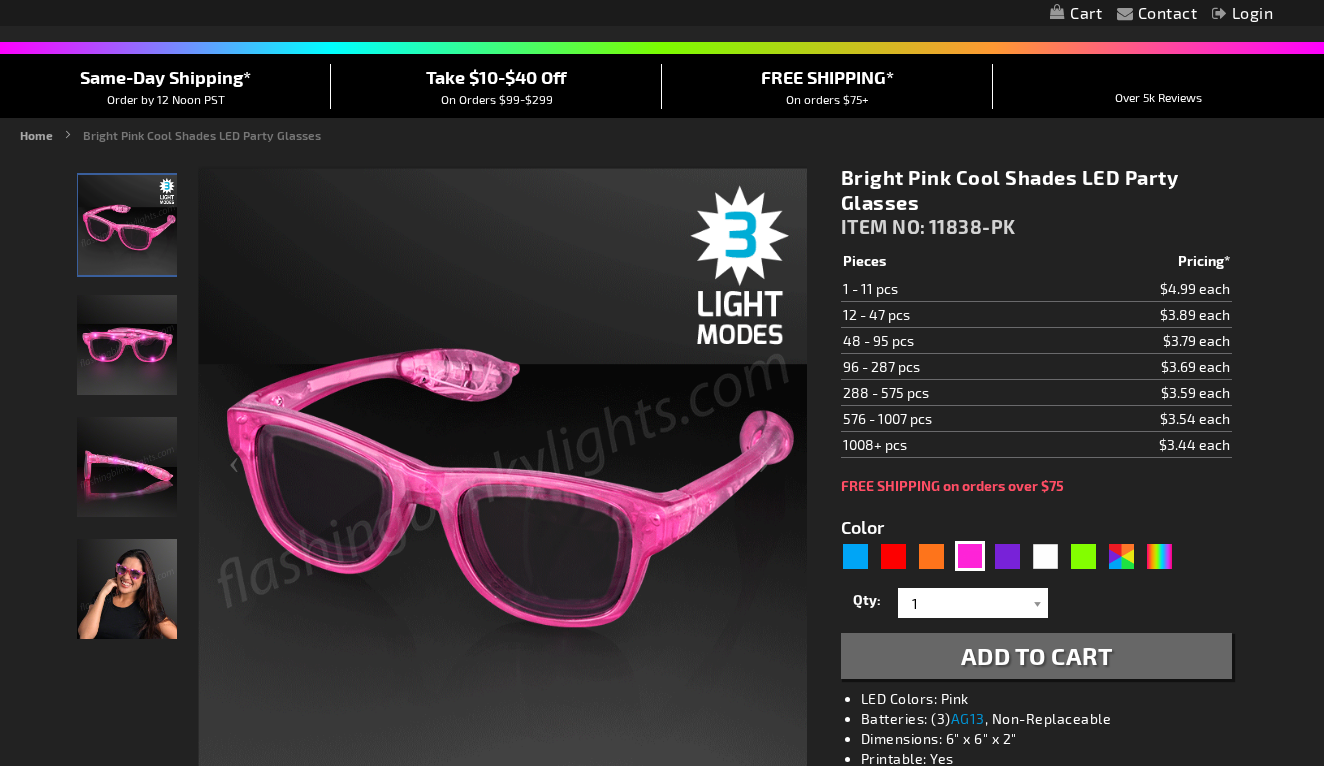 click on "48 - 95 pcs" at bounding box center (949, 341) 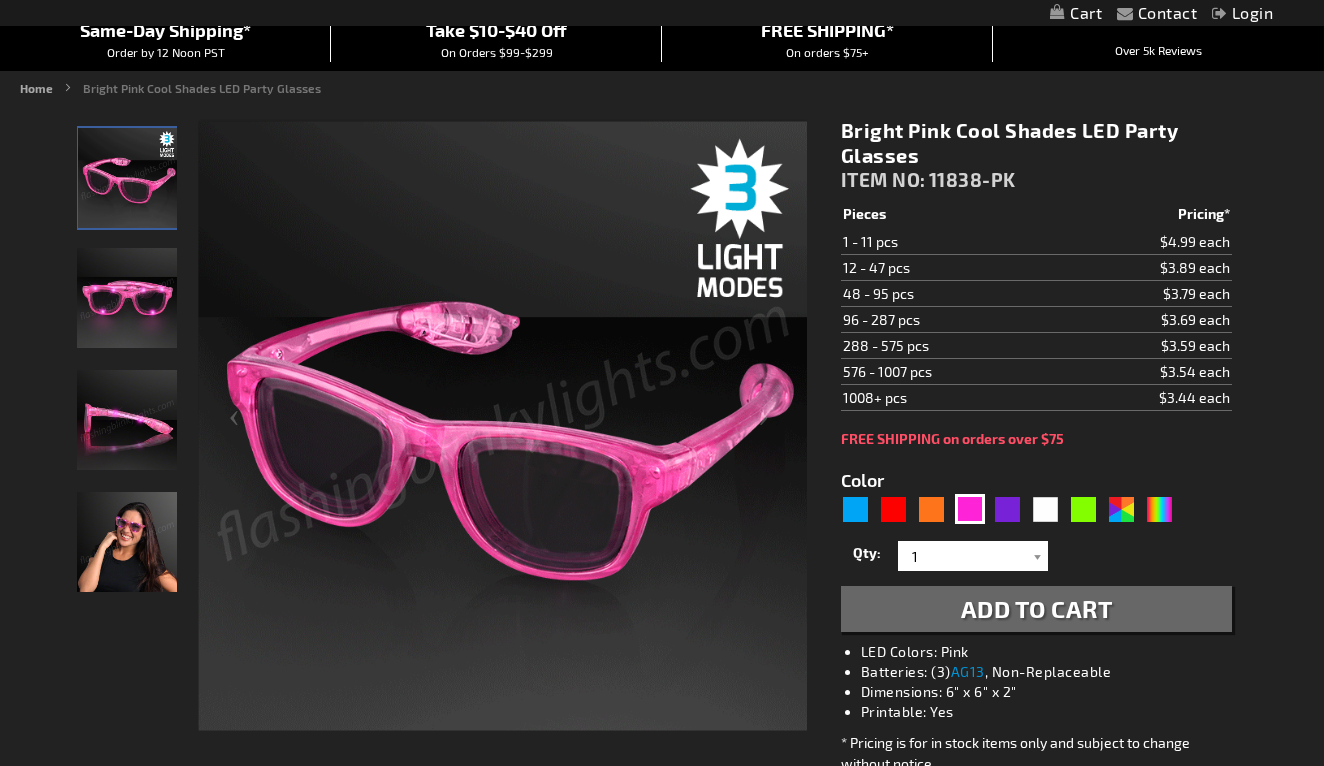 scroll, scrollTop: 179, scrollLeft: 0, axis: vertical 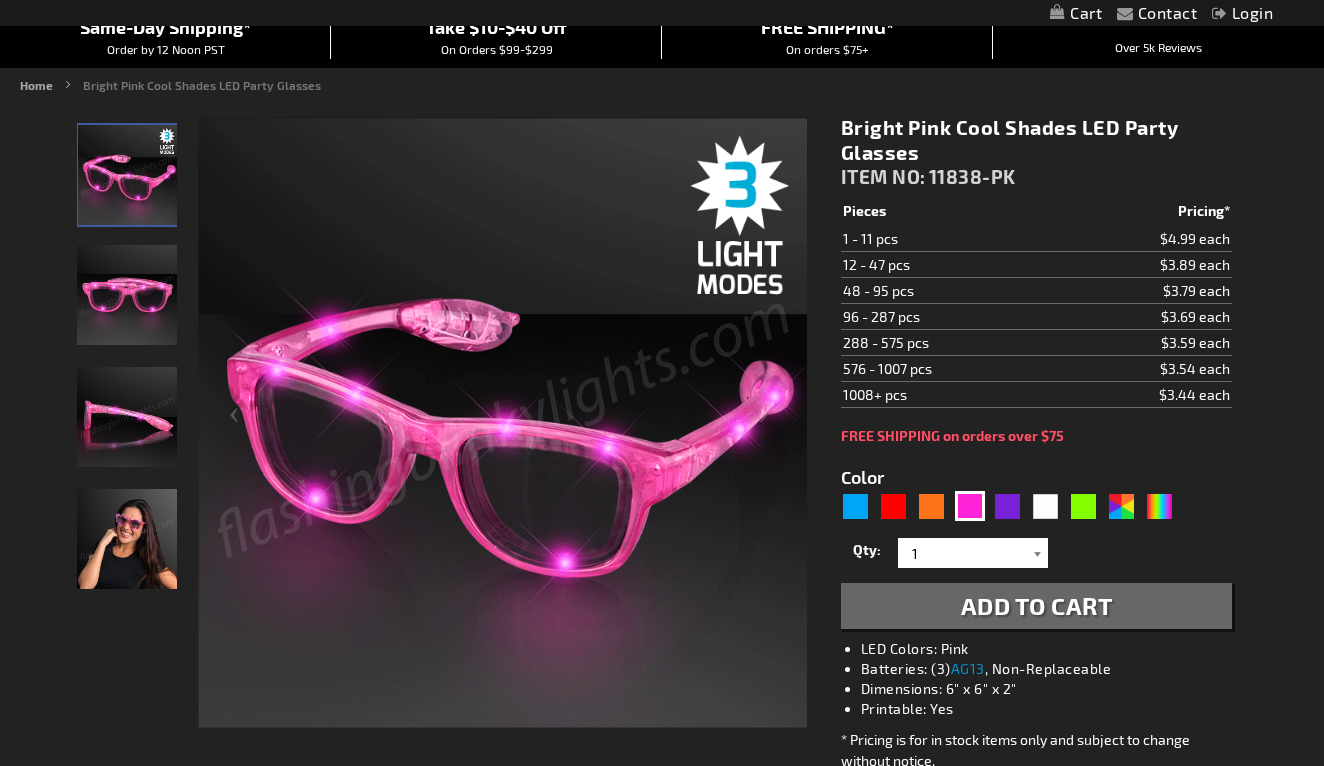 click at bounding box center (1038, 553) 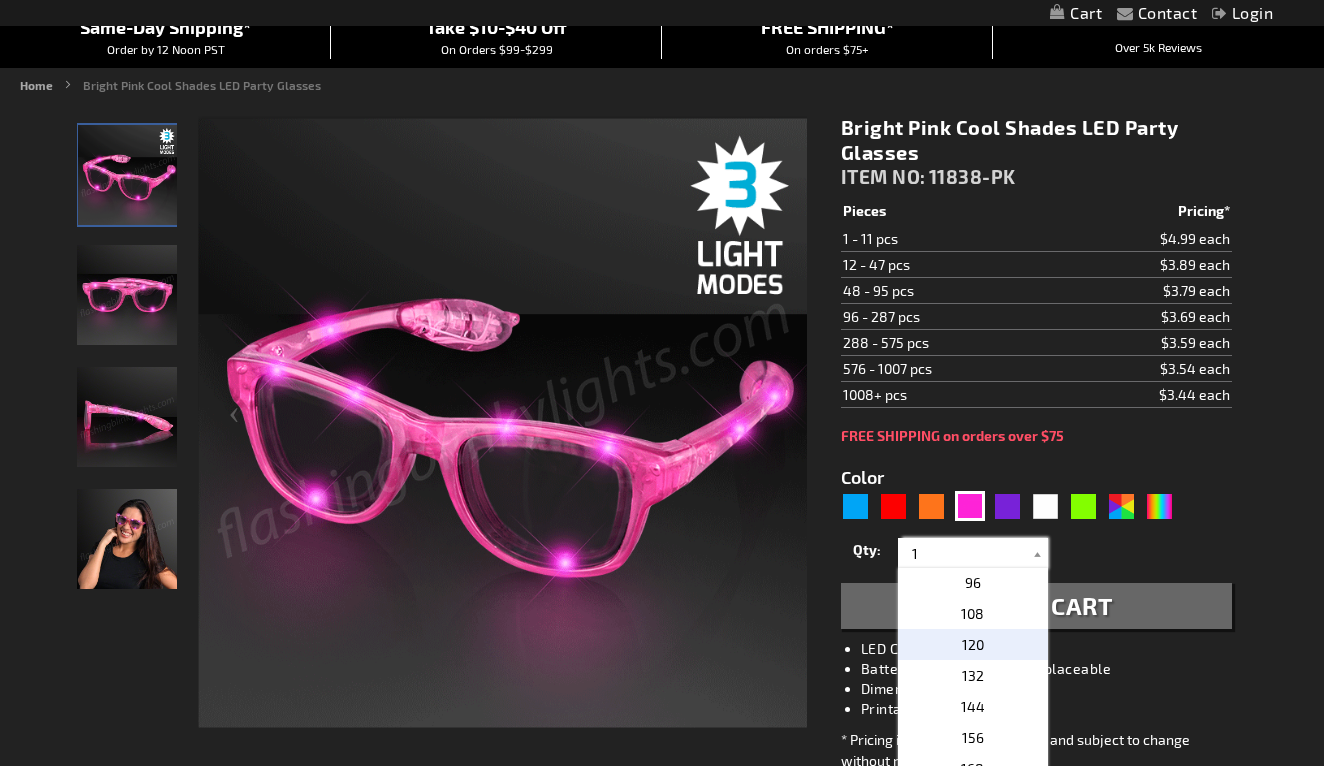 scroll, scrollTop: 557, scrollLeft: 0, axis: vertical 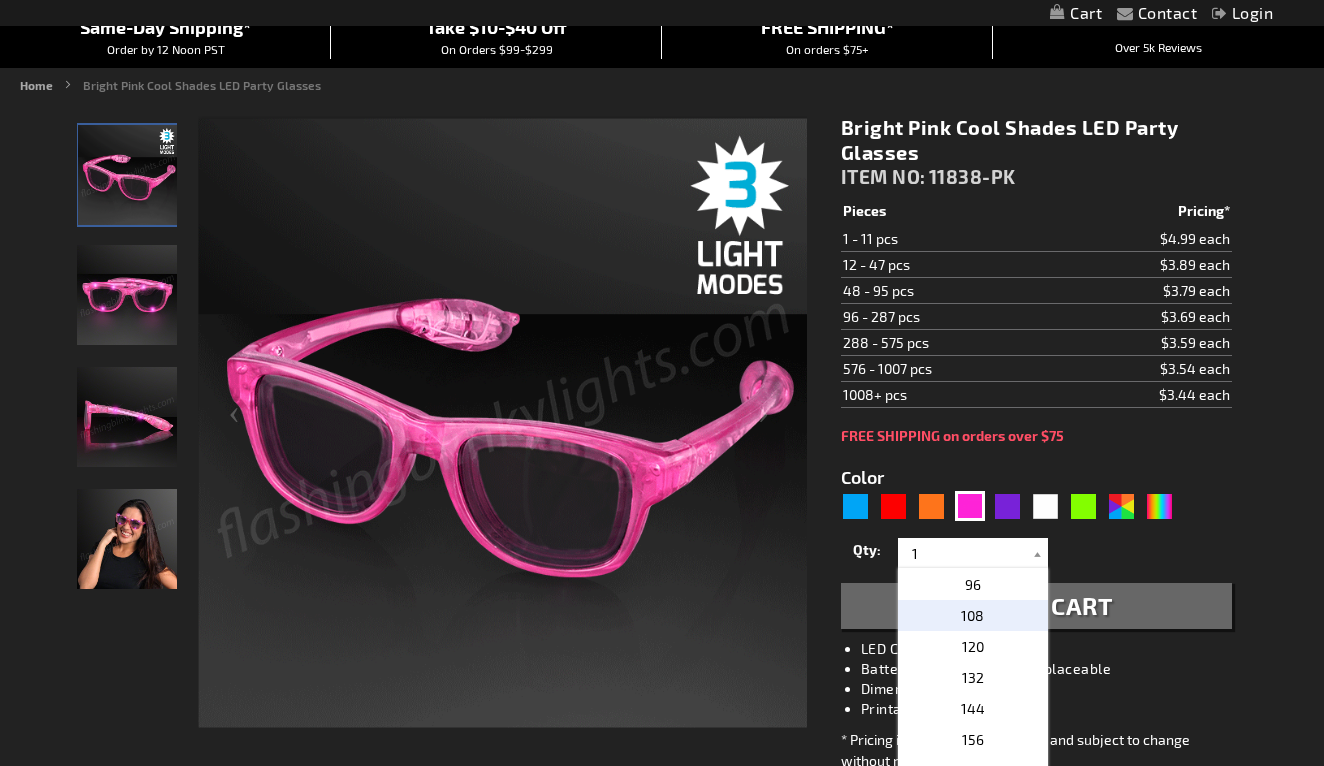 click on "108" at bounding box center [972, 615] 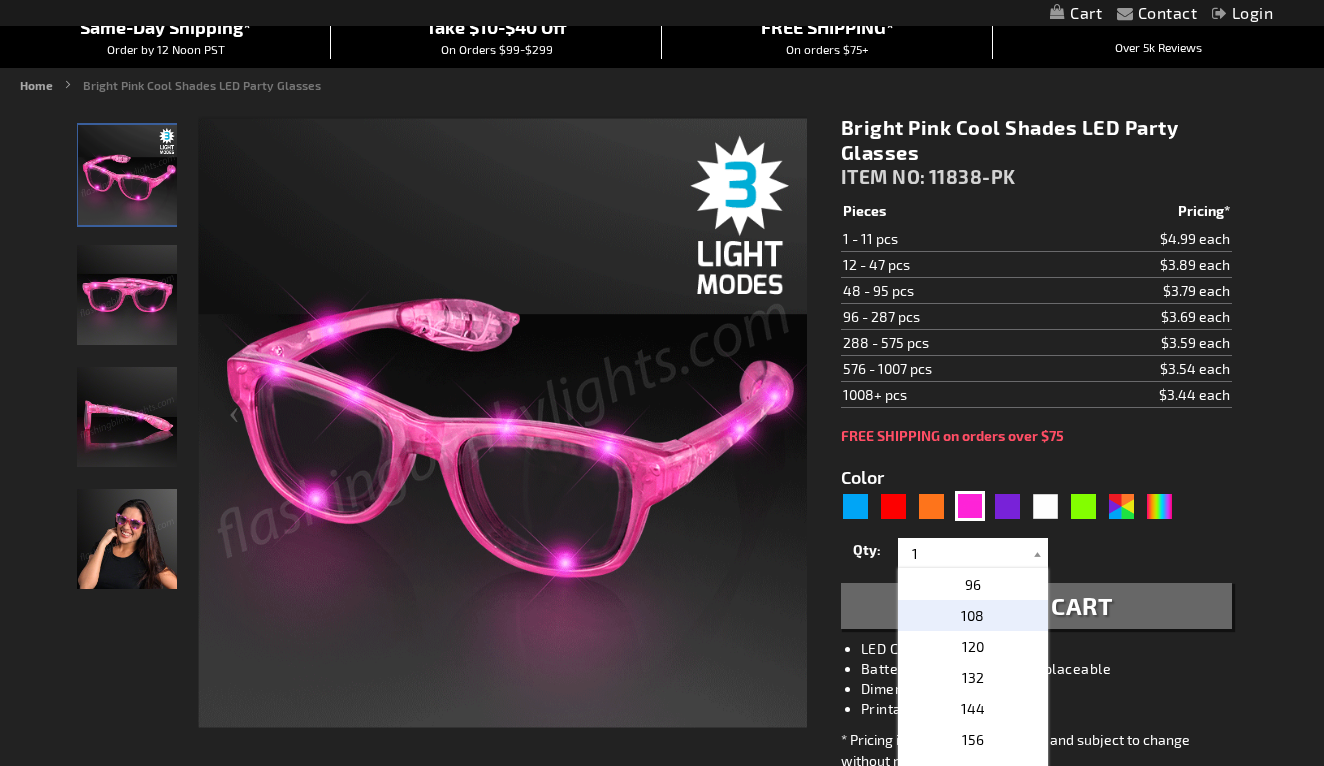 type on "108" 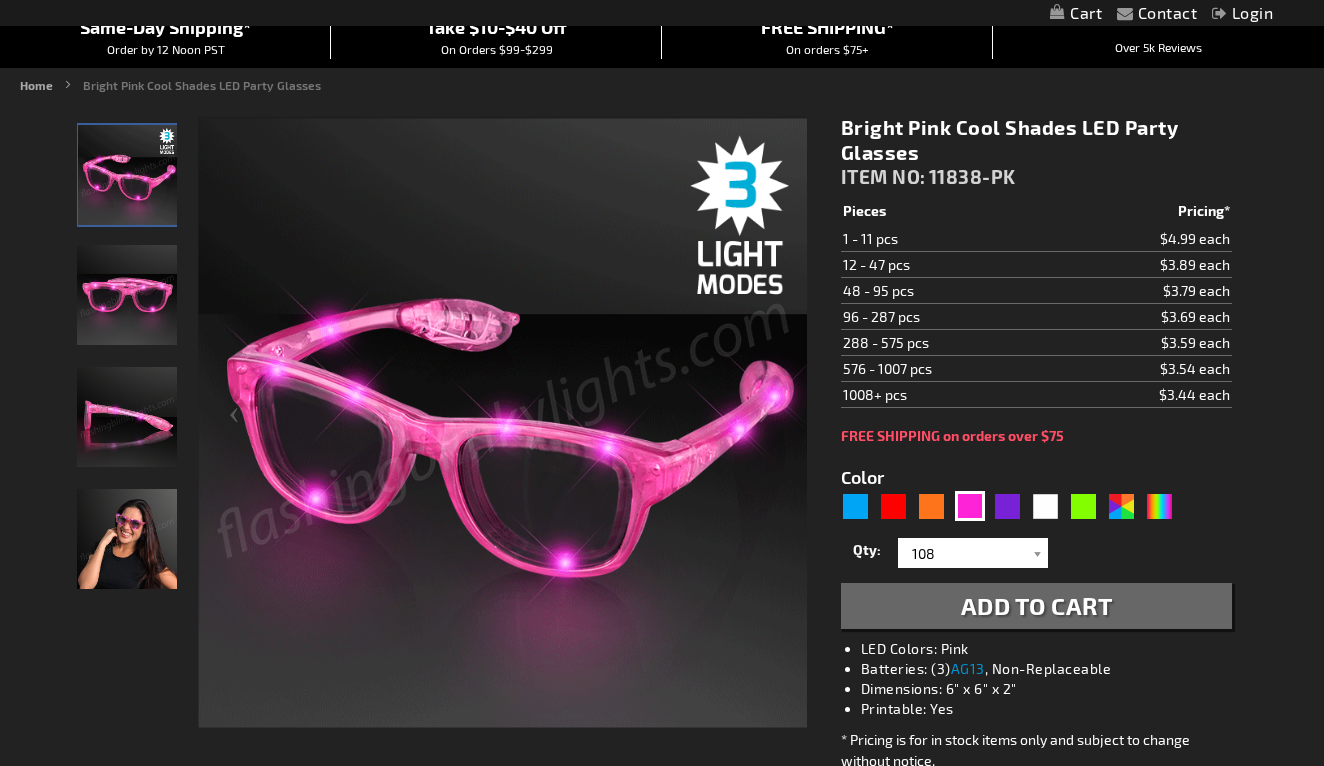 click on "Add to Cart" at bounding box center (1037, 605) 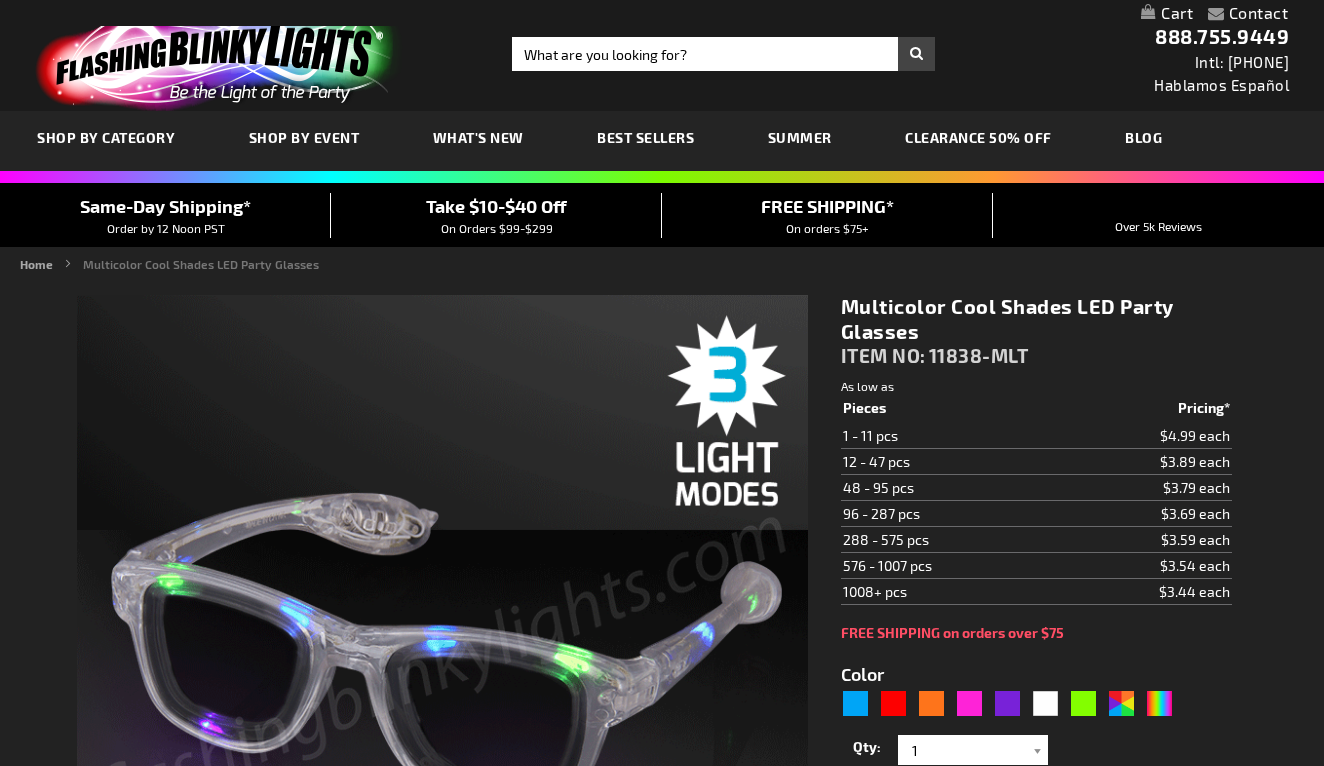 scroll, scrollTop: 0, scrollLeft: 0, axis: both 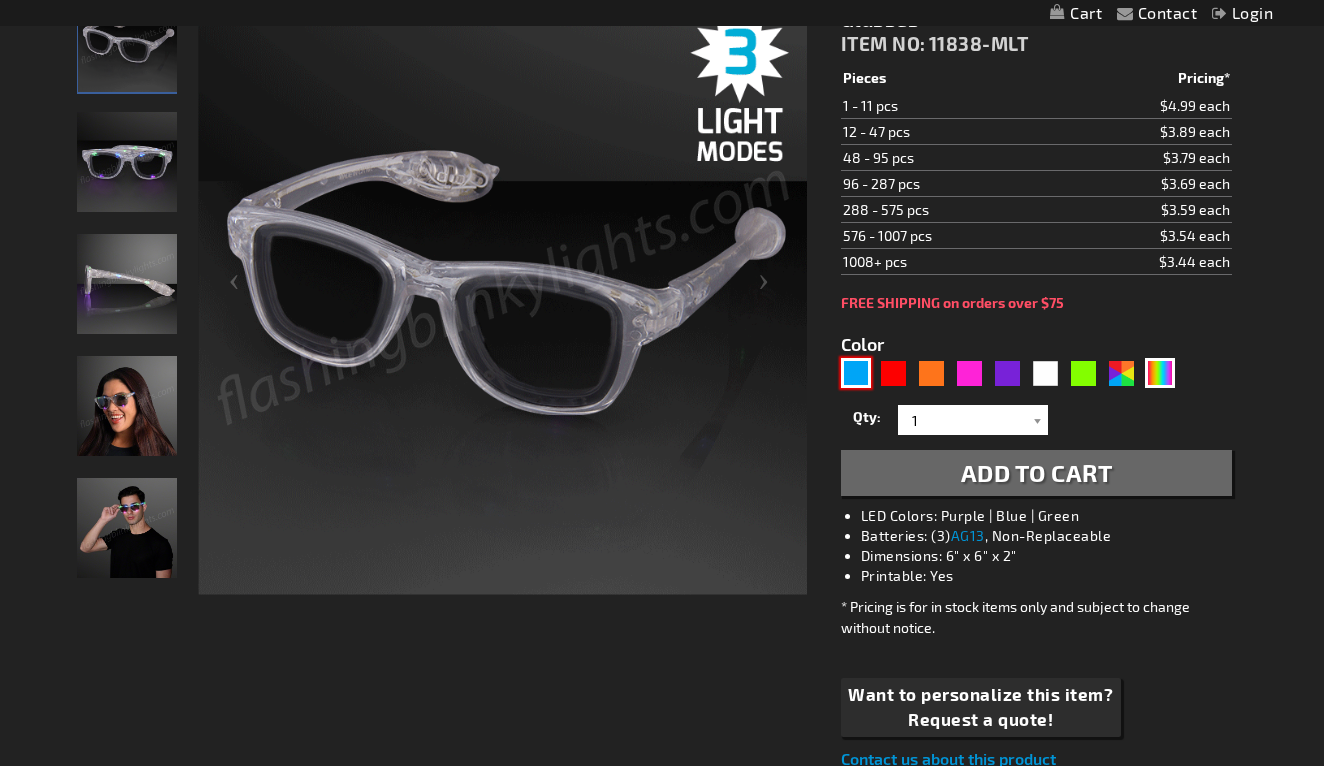 click at bounding box center [856, 373] 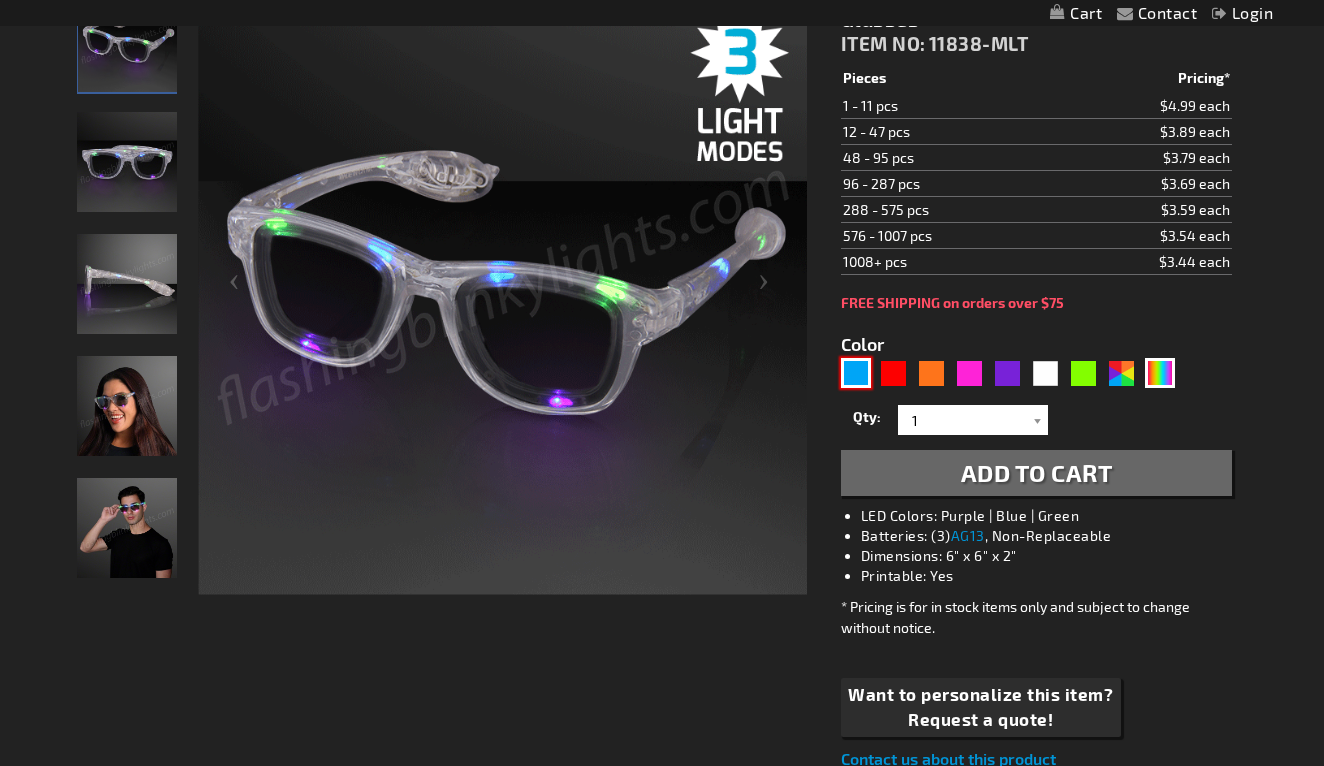 type on "5629" 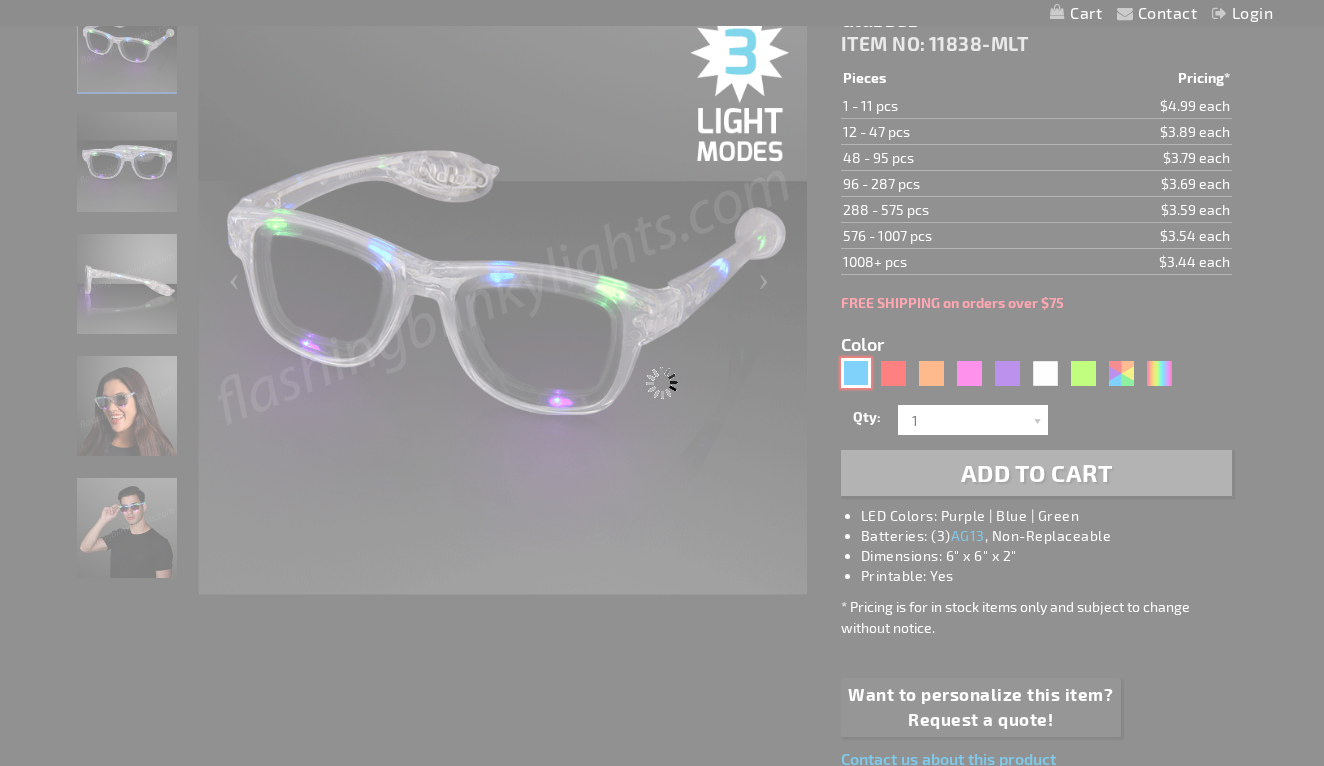 type on "11838-BL" 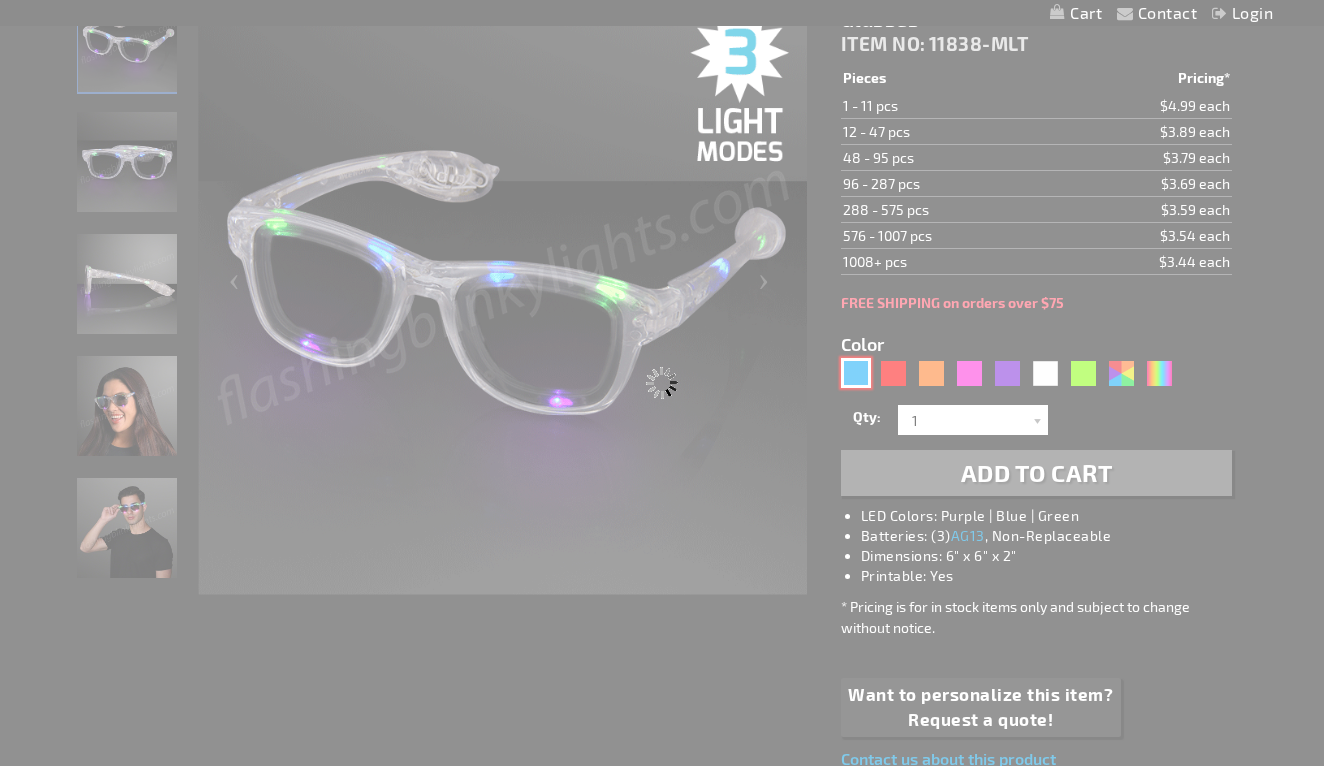type on "Customize - Blue Cool Shades Light Up Party Glasses - ITEM NO: 11838-BL" 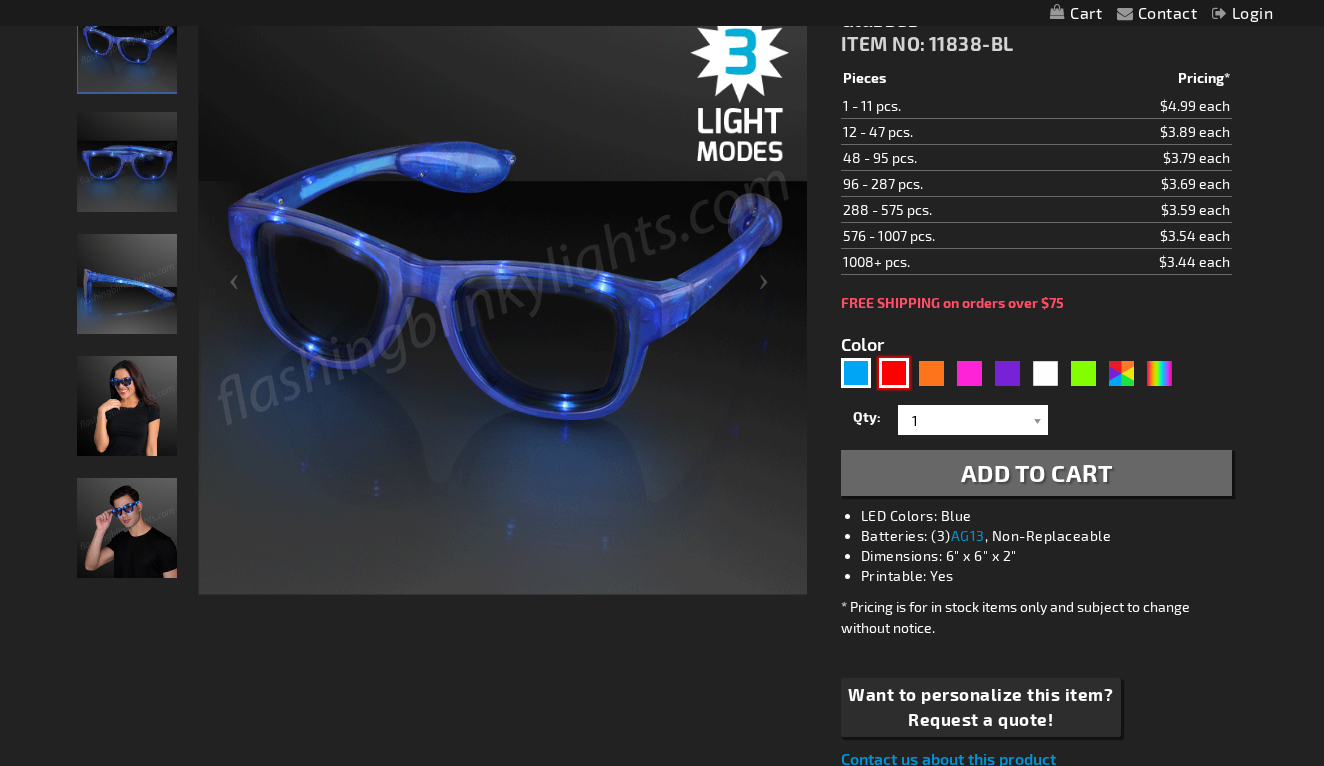 click at bounding box center (894, 373) 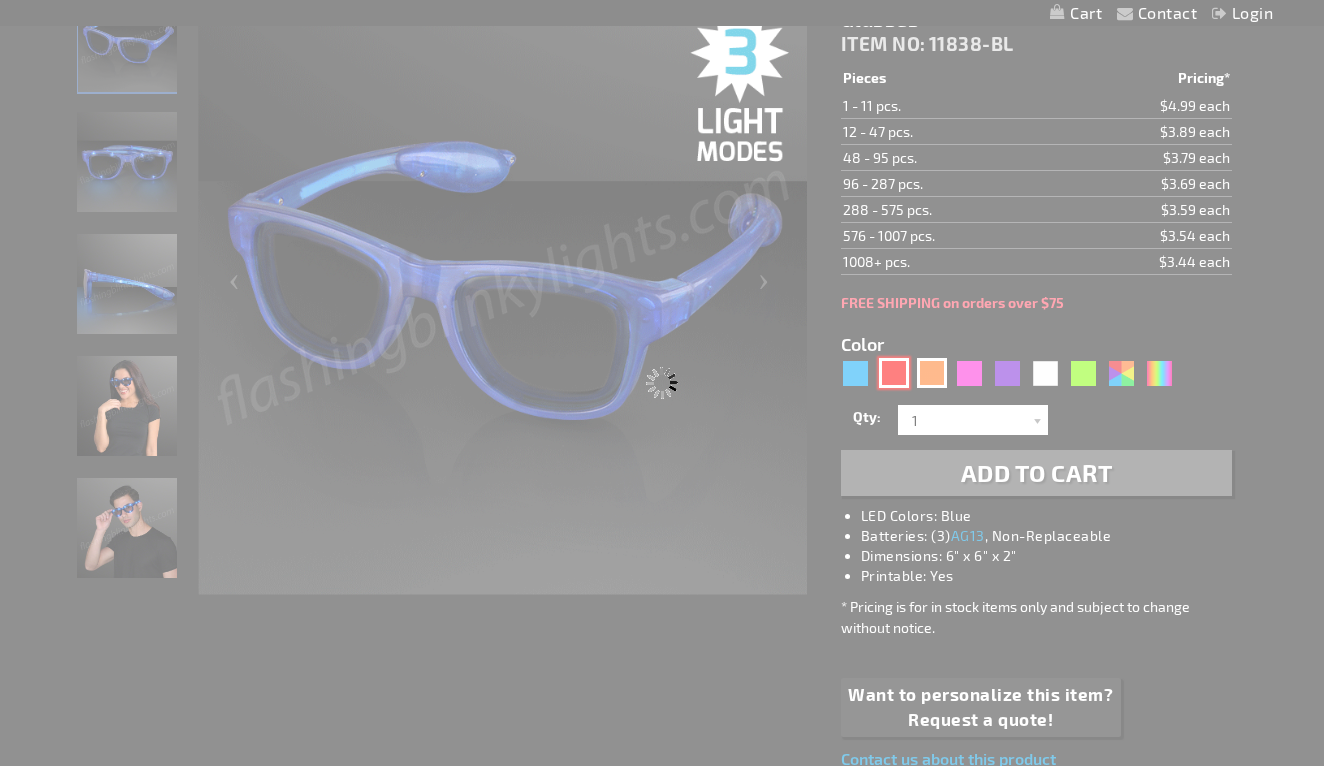 type on "11838-RD" 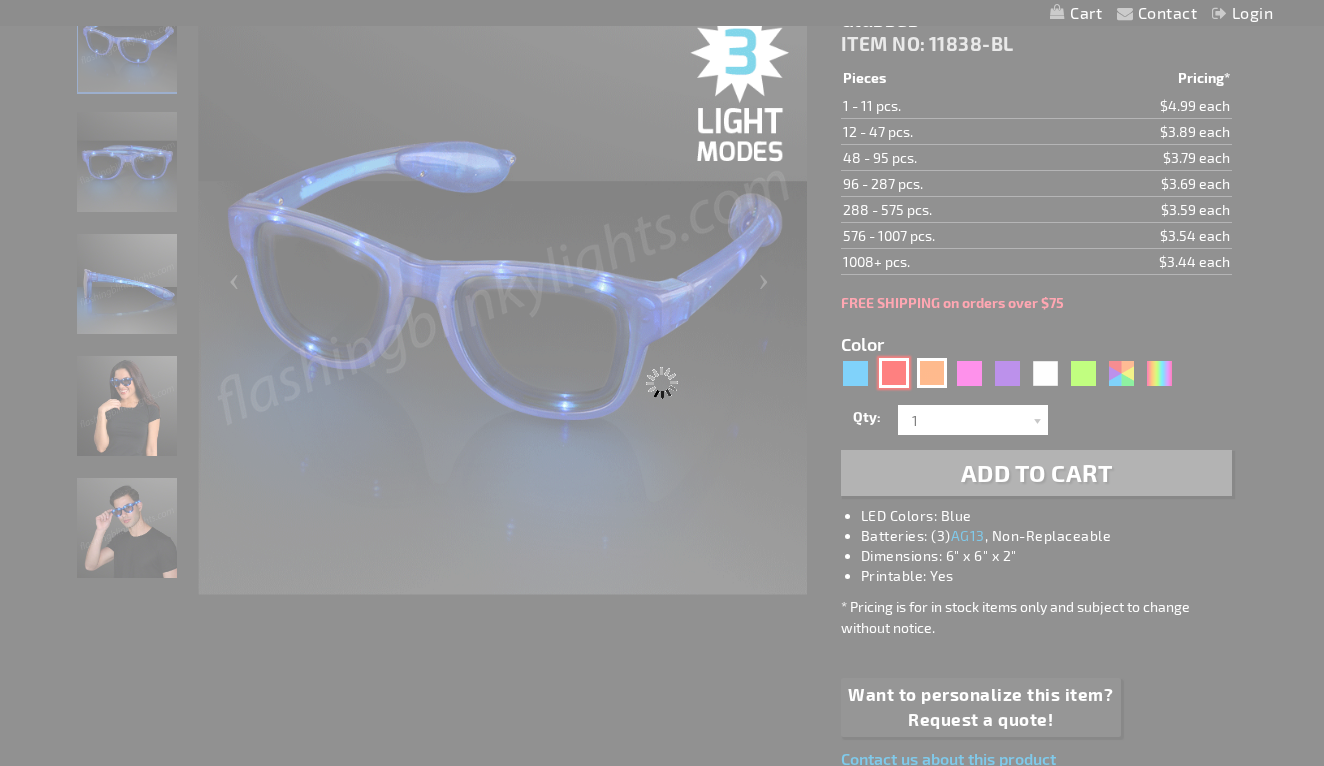 type on "Customize - Red Cool Shades LED Party Glasses - ITEM NO: 11838-RD" 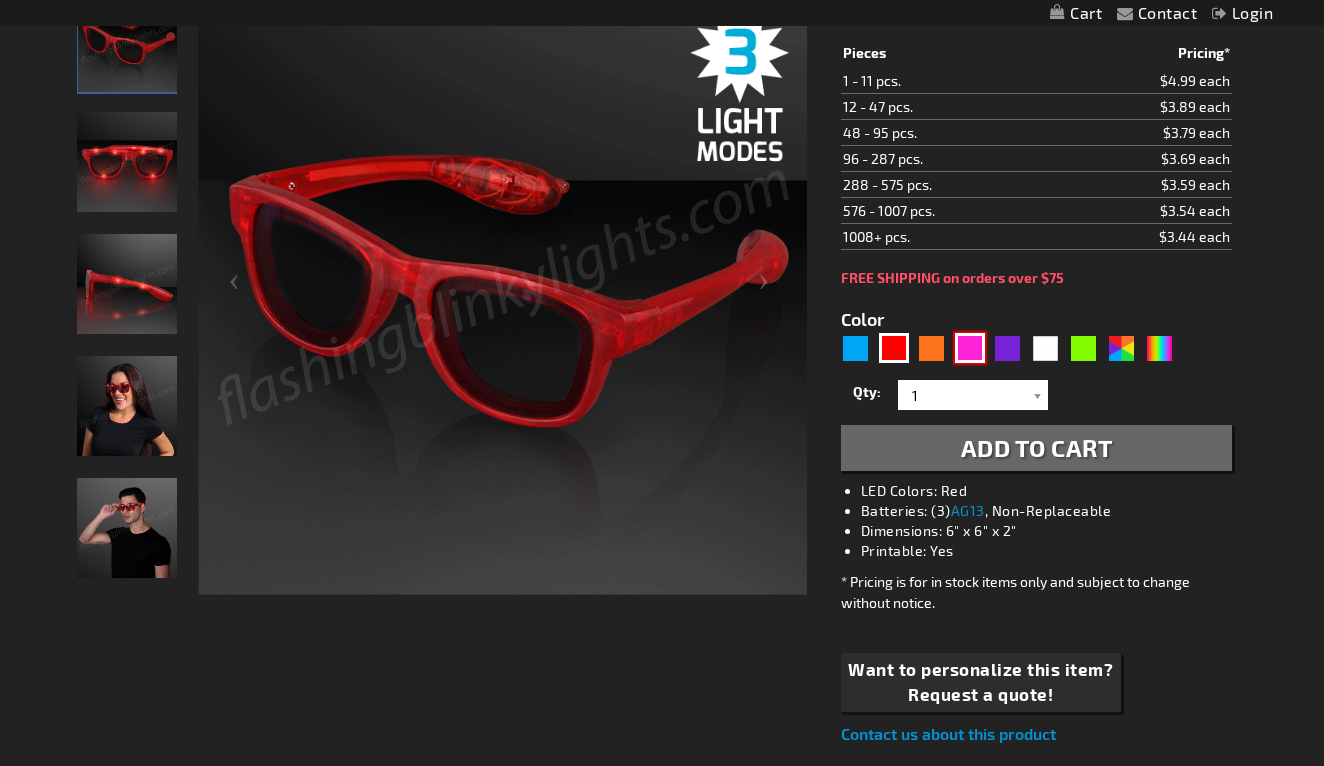 click at bounding box center [970, 348] 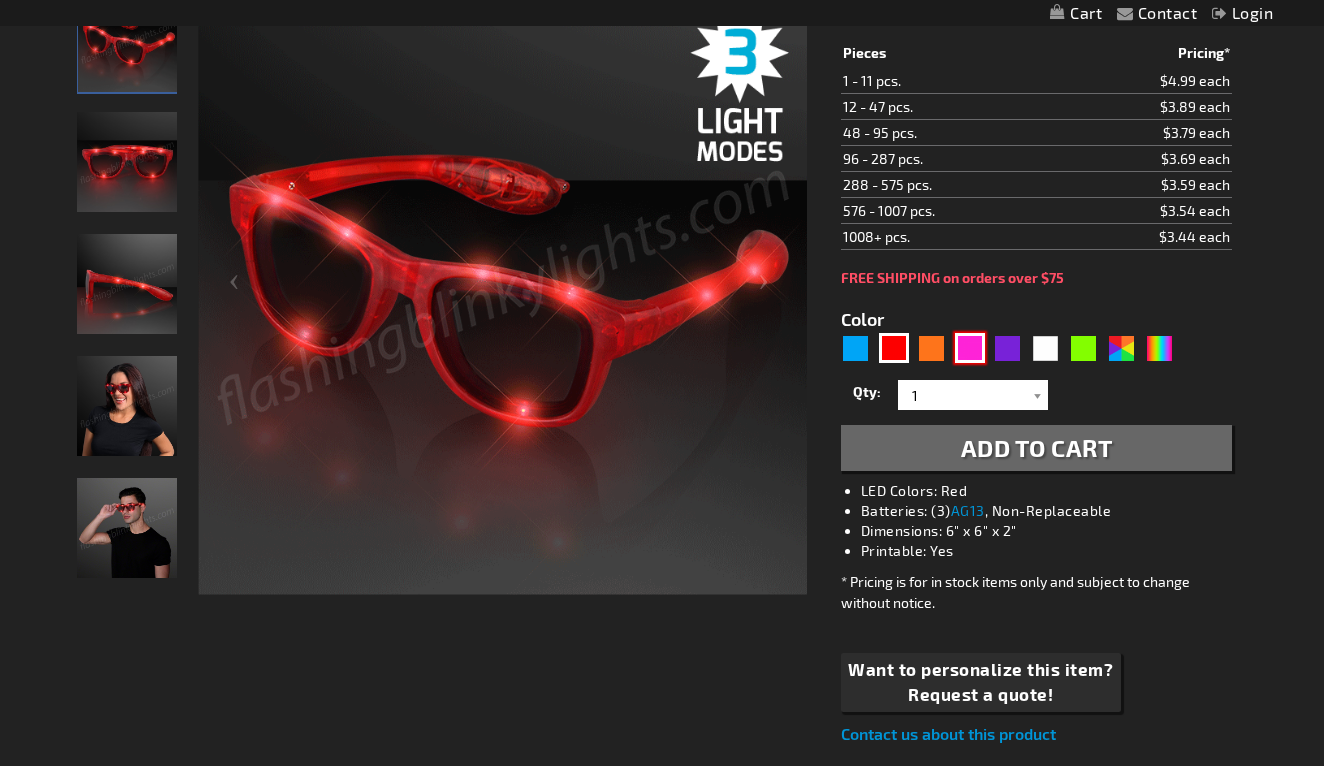 type on "5639" 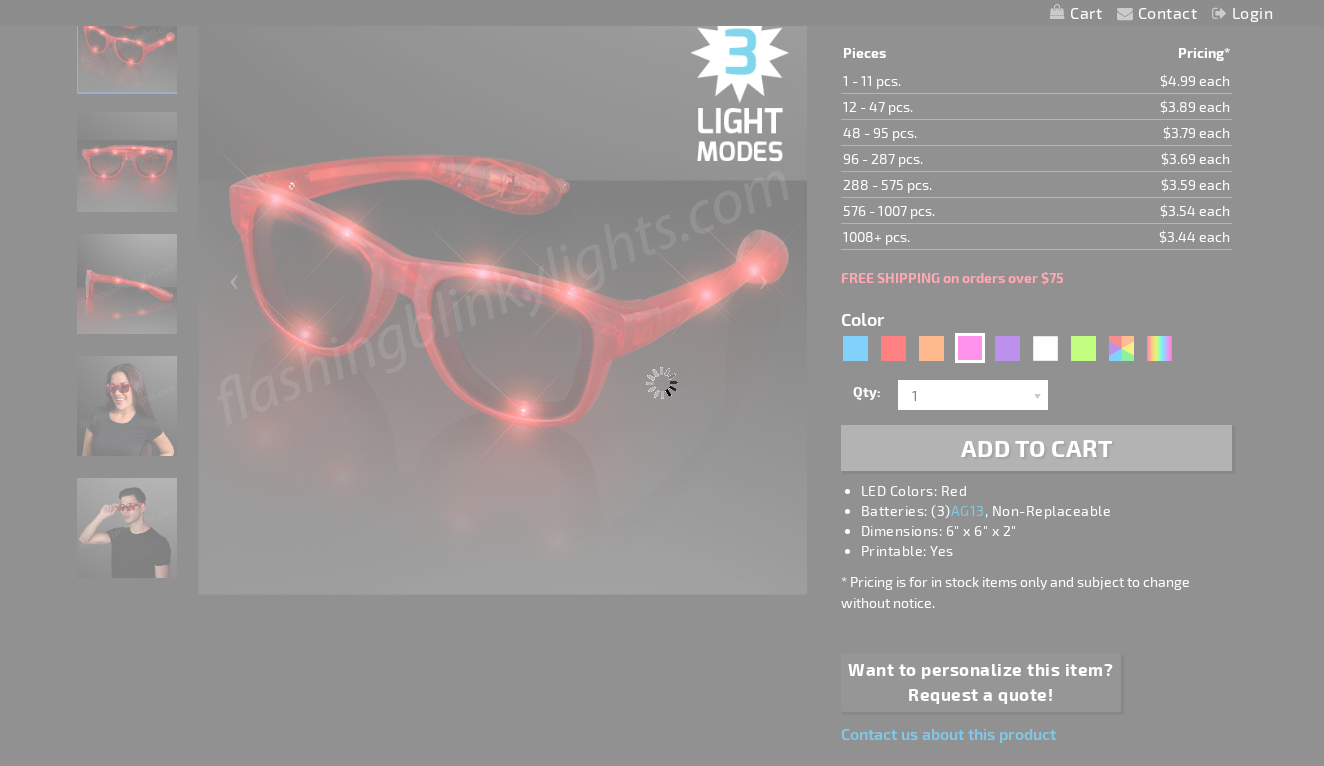click on "Please wait..." at bounding box center (662, 383) 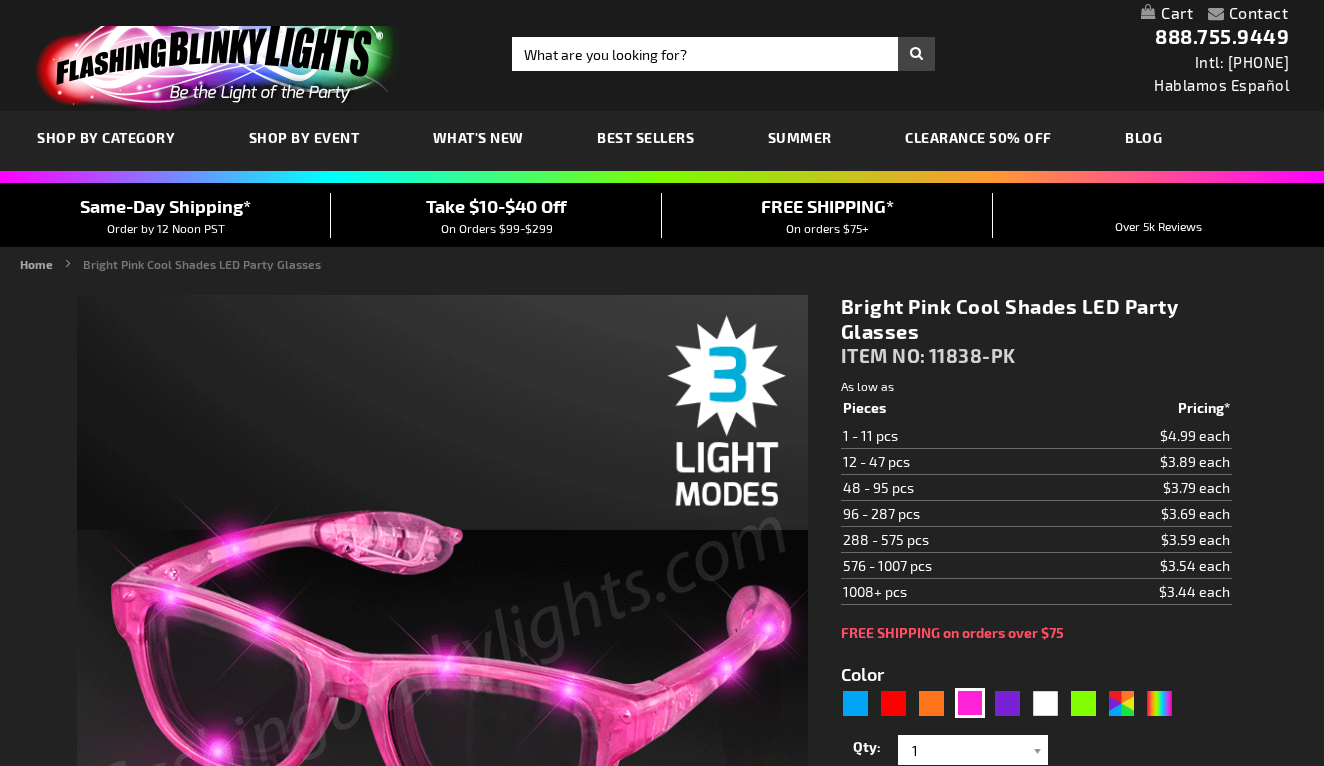 scroll, scrollTop: 0, scrollLeft: 0, axis: both 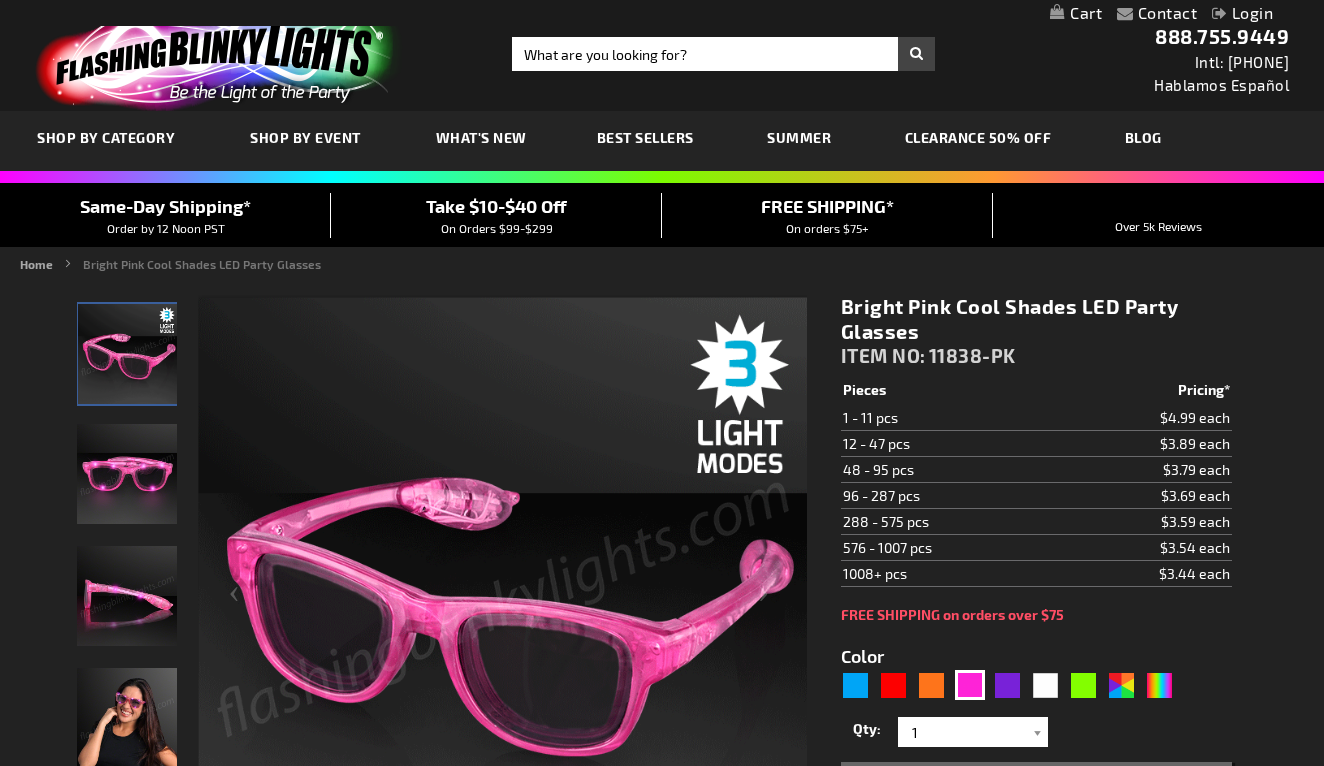 click on "My Cart" at bounding box center (1076, 13) 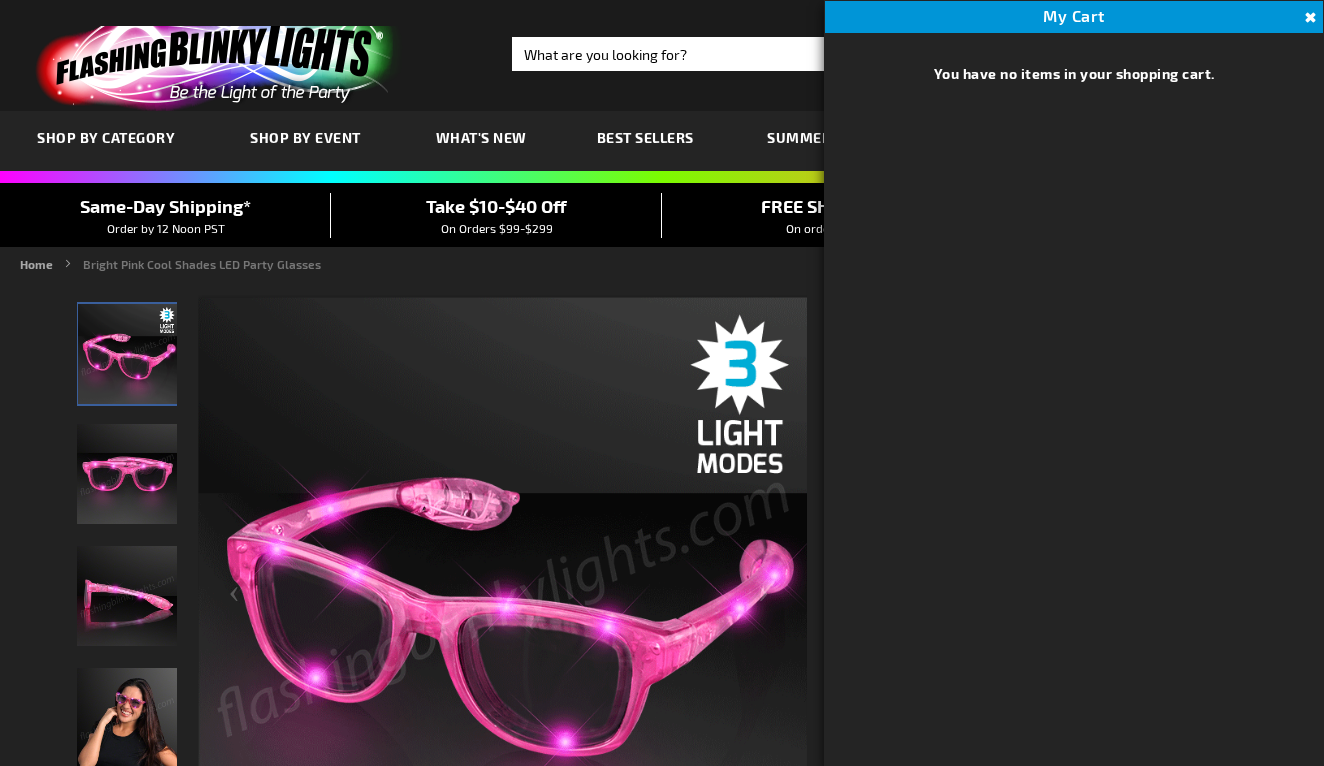 click on "Close" at bounding box center [1308, 18] 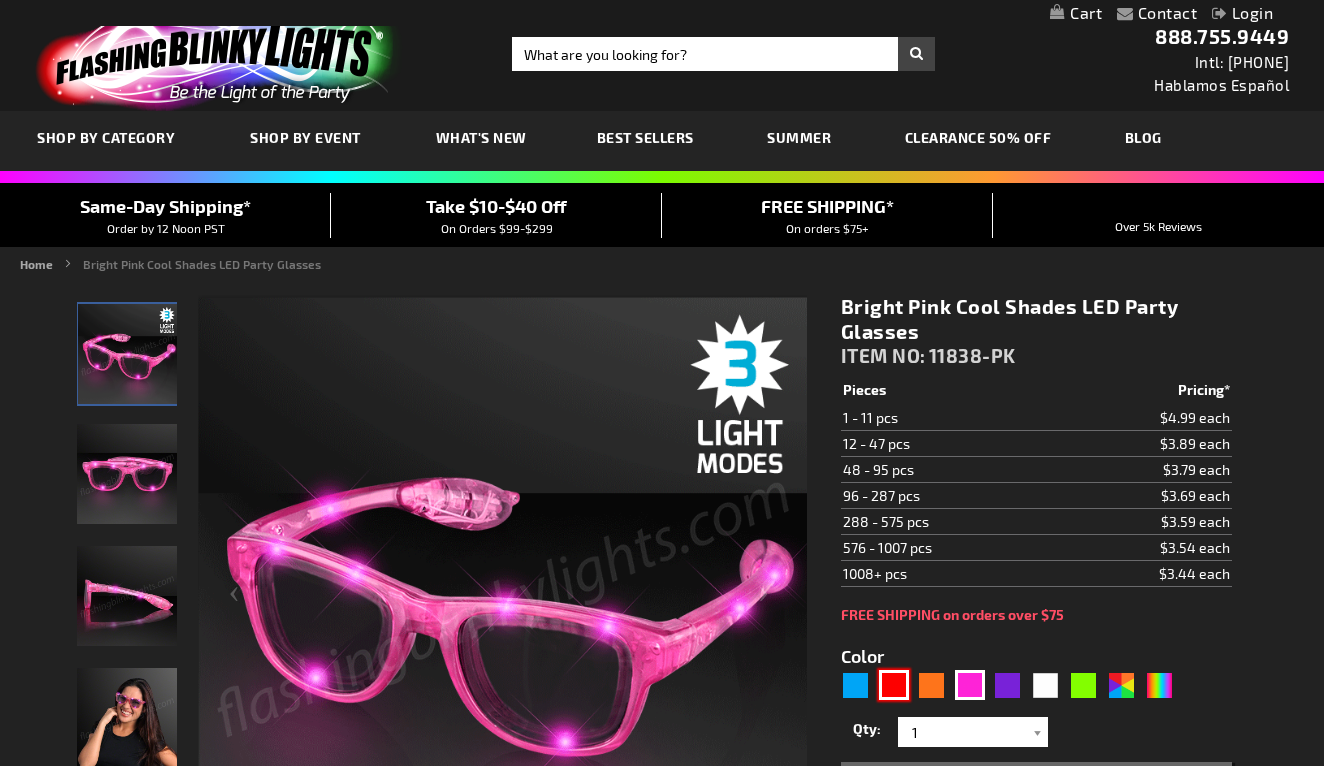 click at bounding box center [894, 685] 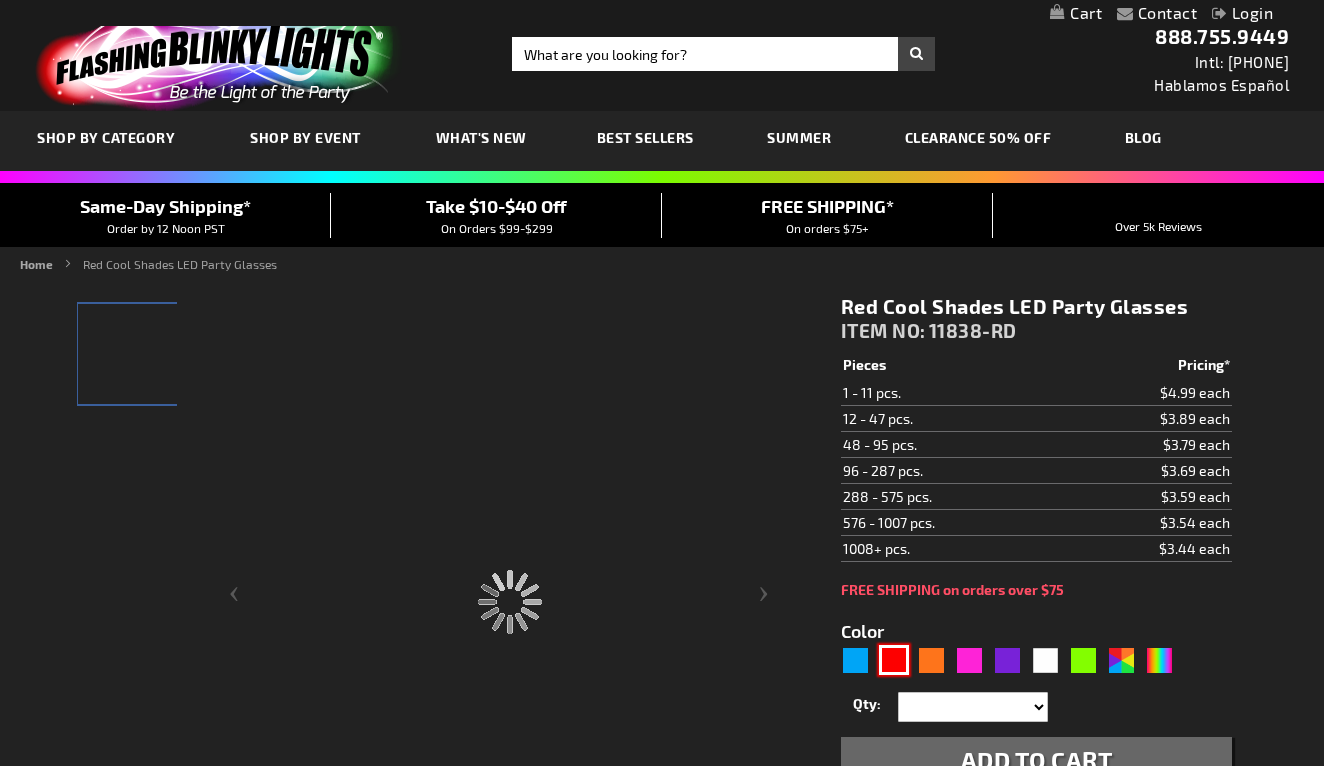 type on "11838-RD" 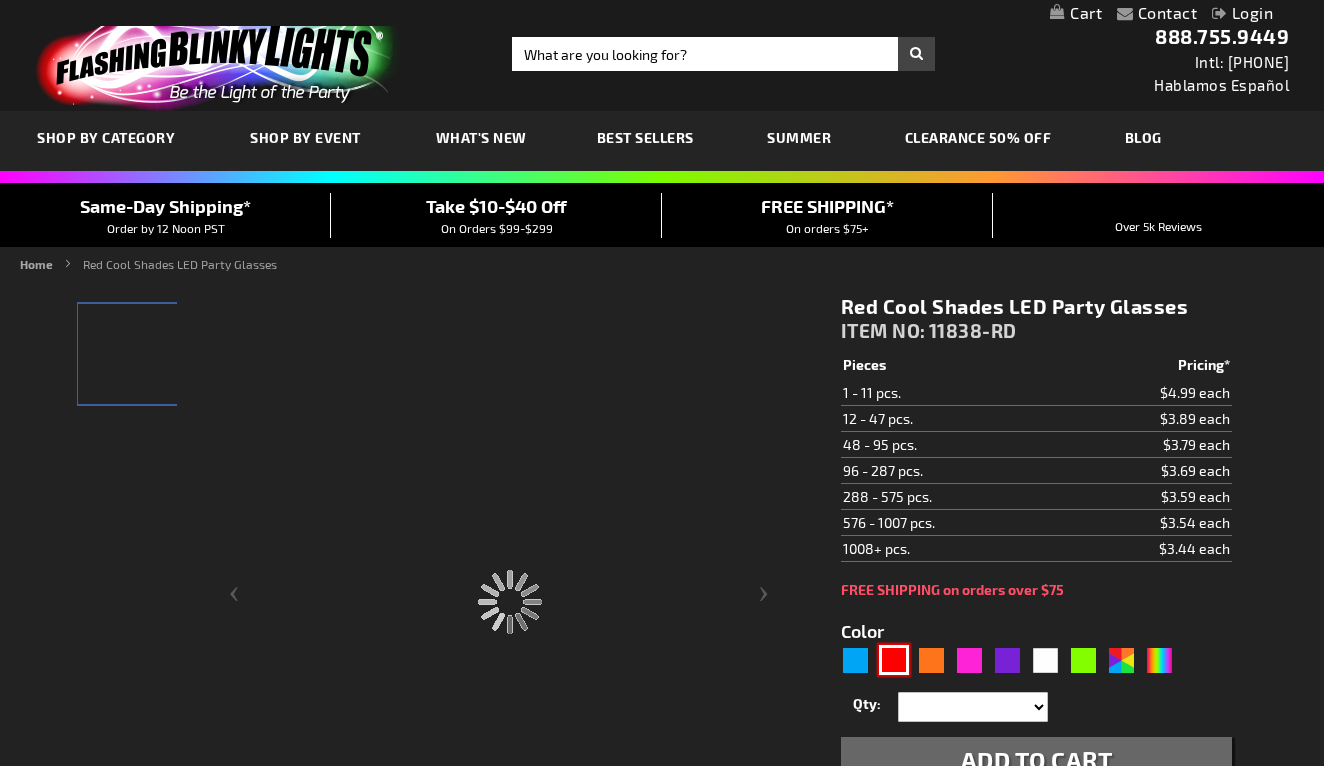 type on "Customize - Red Cool Shades LED Party Glasses - ITEM NO: 11838-RD" 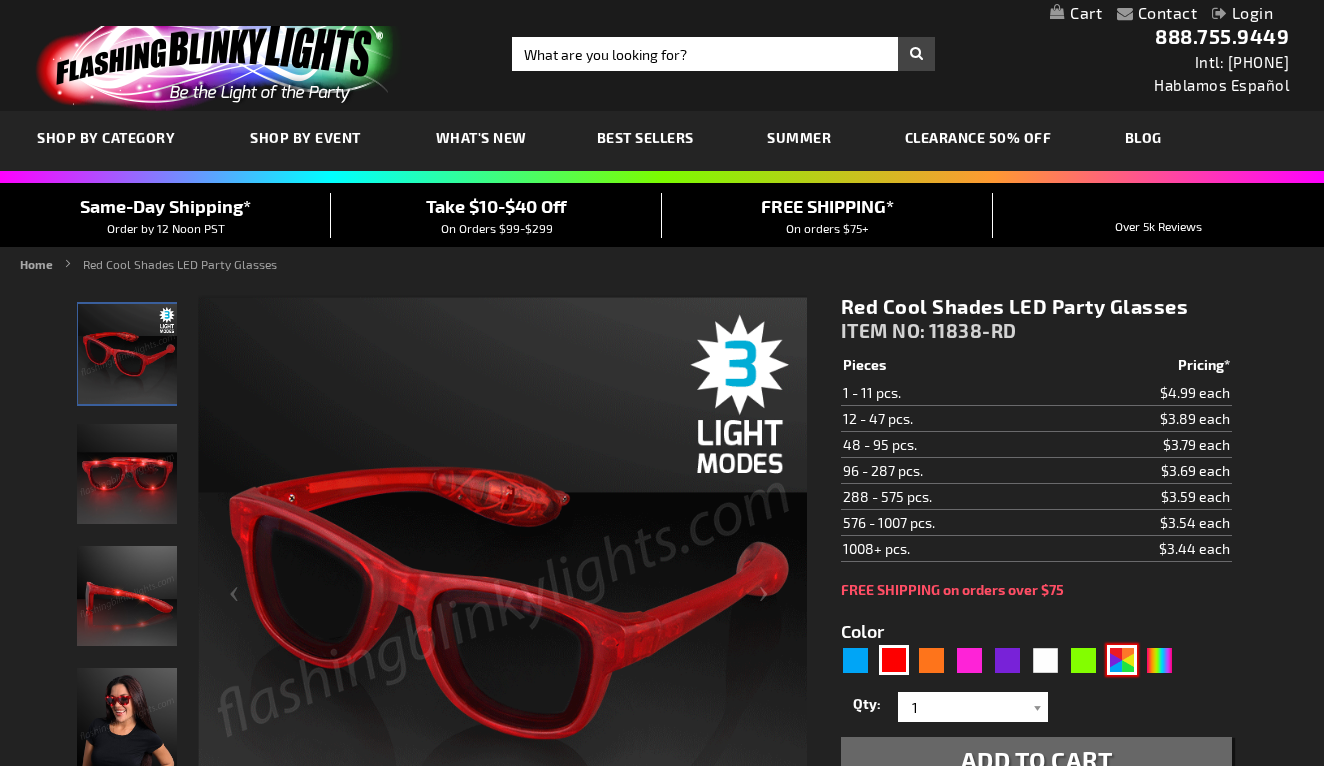 click at bounding box center [1122, 660] 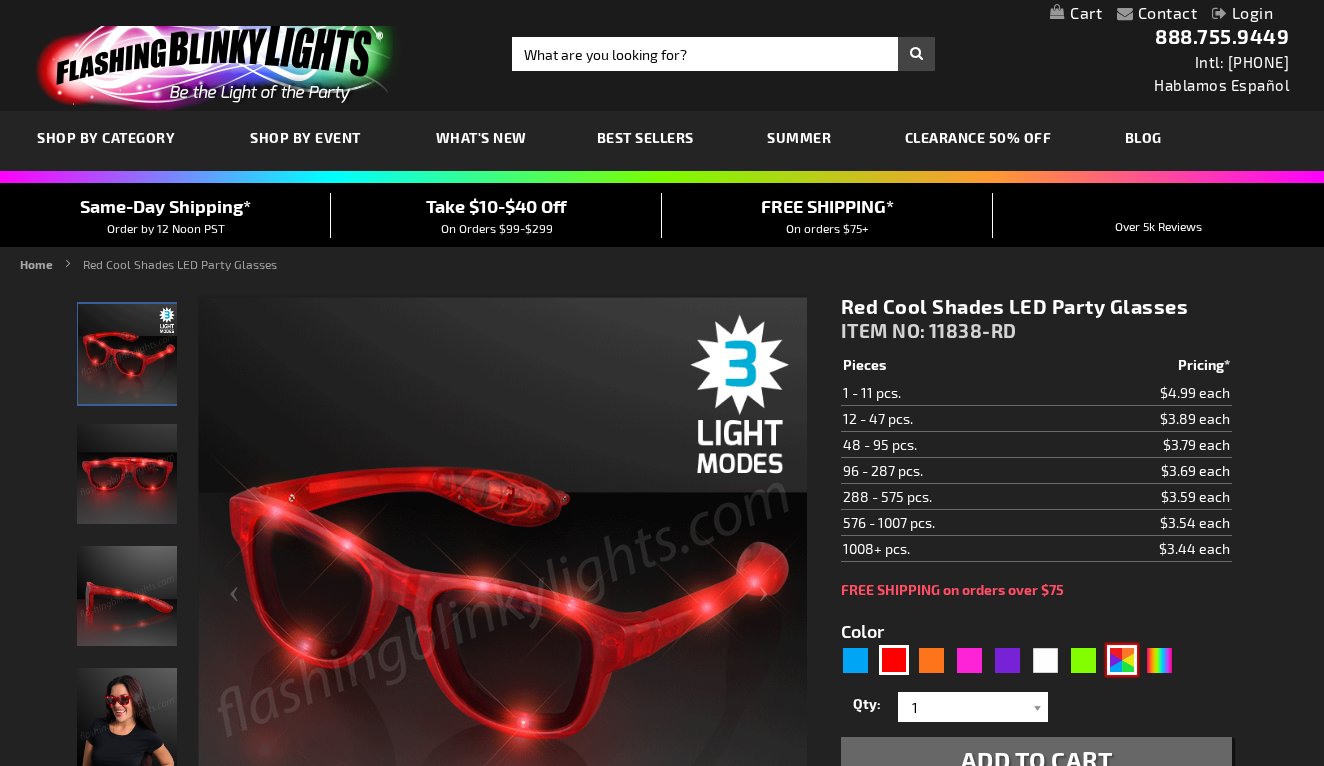 type on "5630" 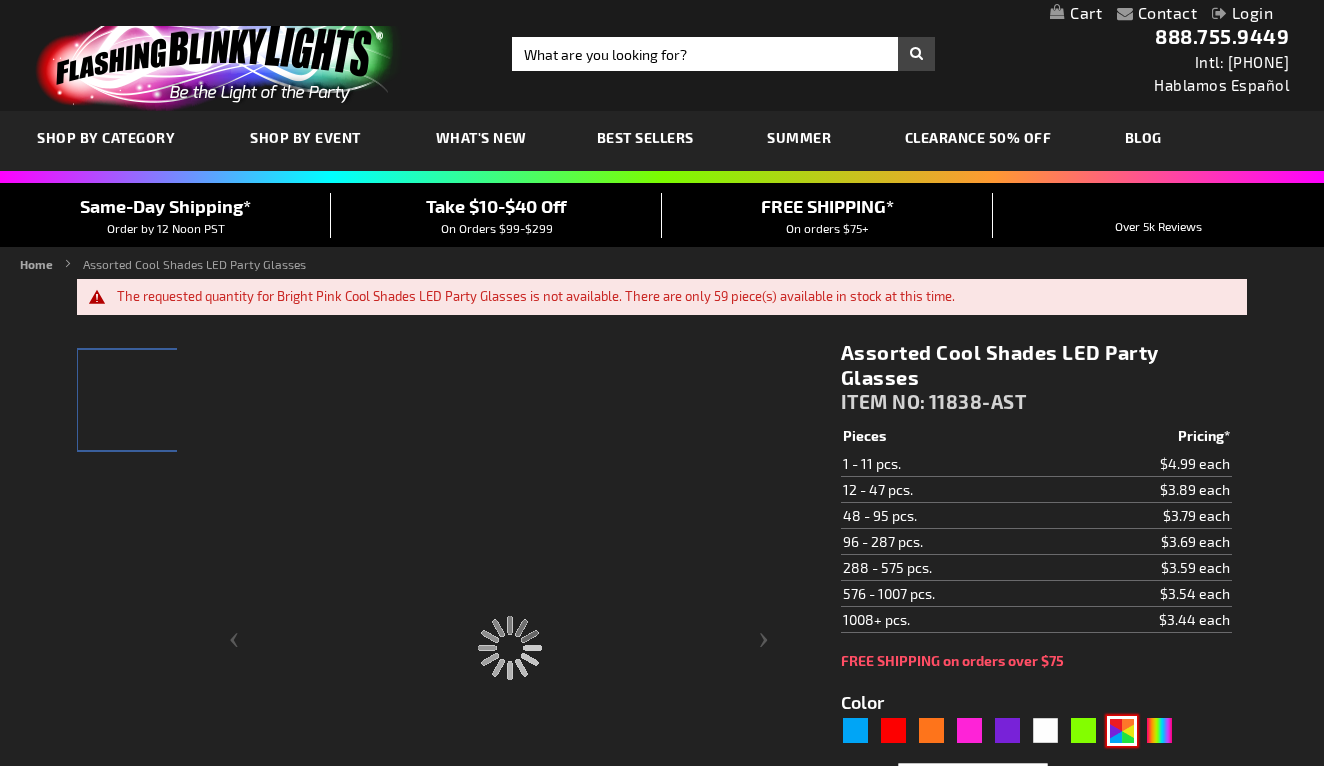 type on "11838-AST" 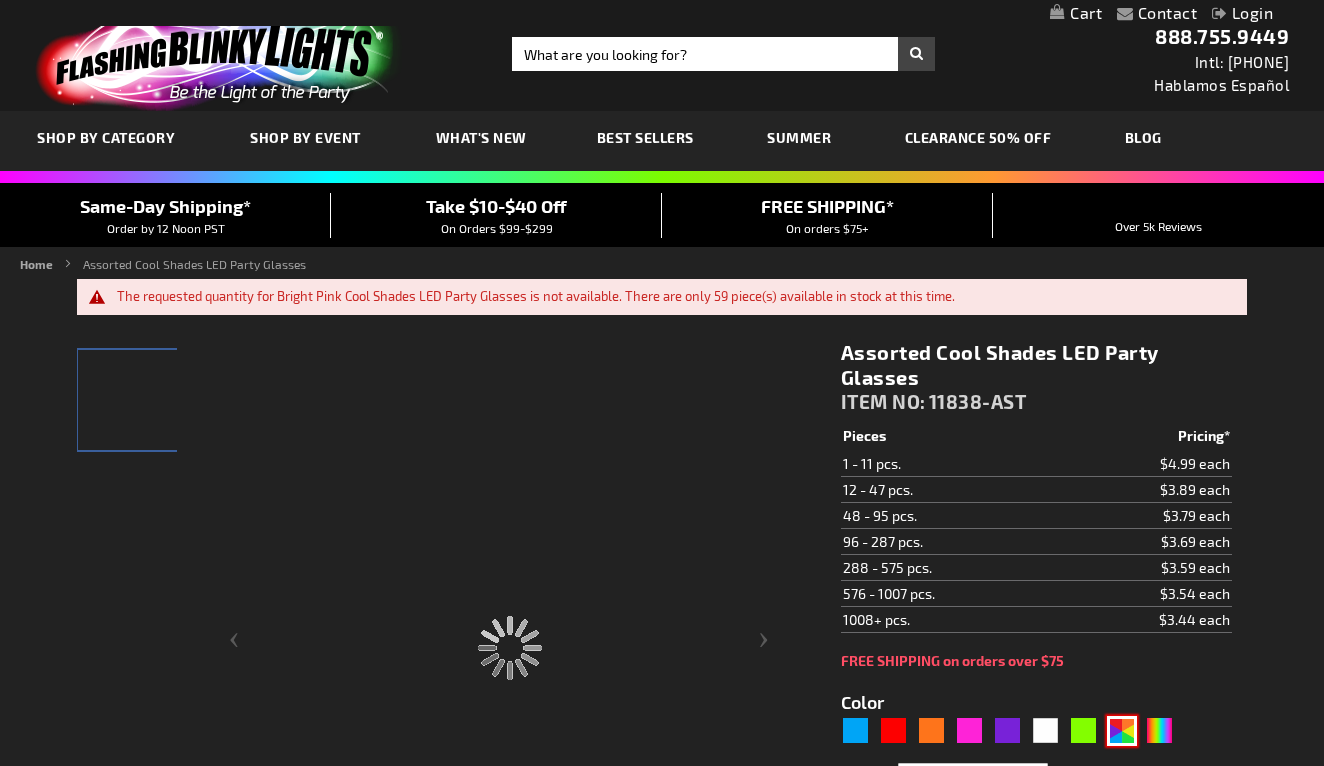 type on "Customize - Assorted Cool Shades LED Party Glasses - ITEM NO: 11838-AST" 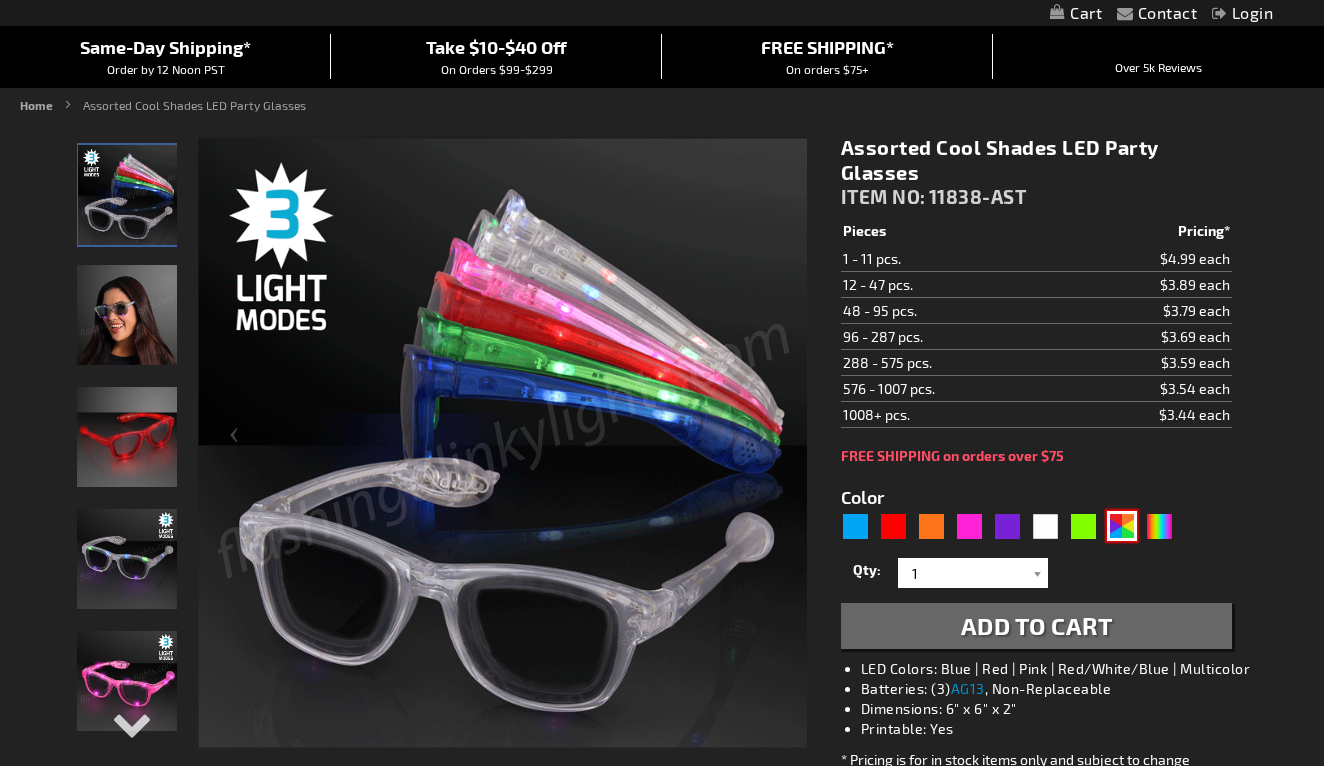 scroll, scrollTop: 169, scrollLeft: 0, axis: vertical 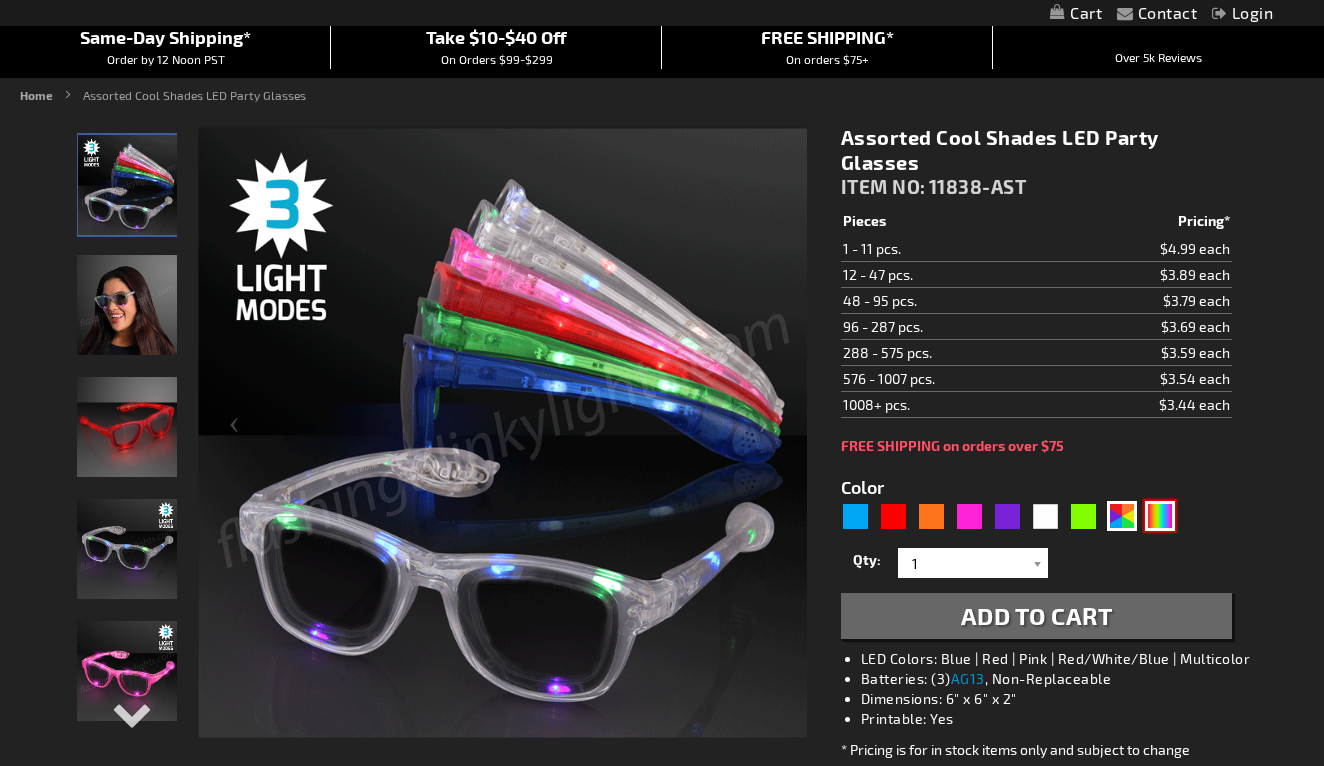 click at bounding box center (1160, 516) 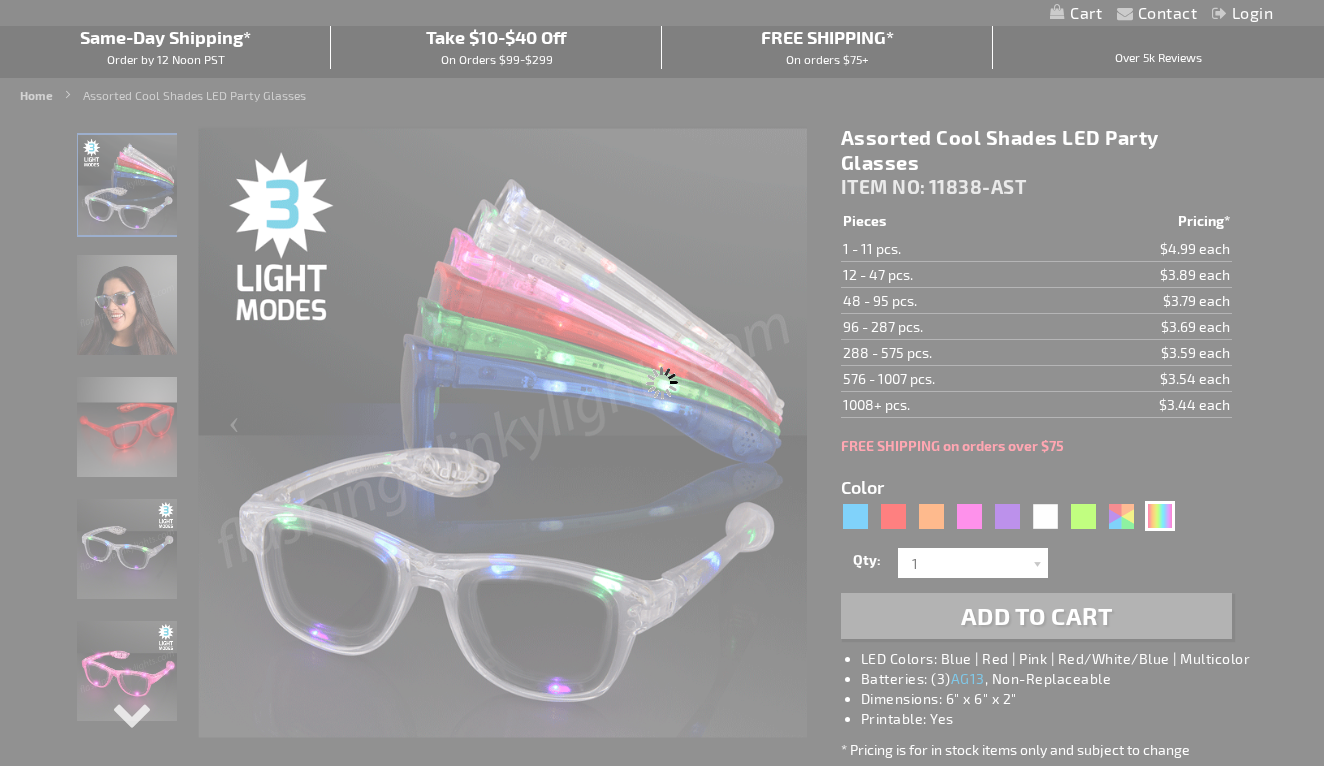 click on "Please wait..." at bounding box center [662, 383] 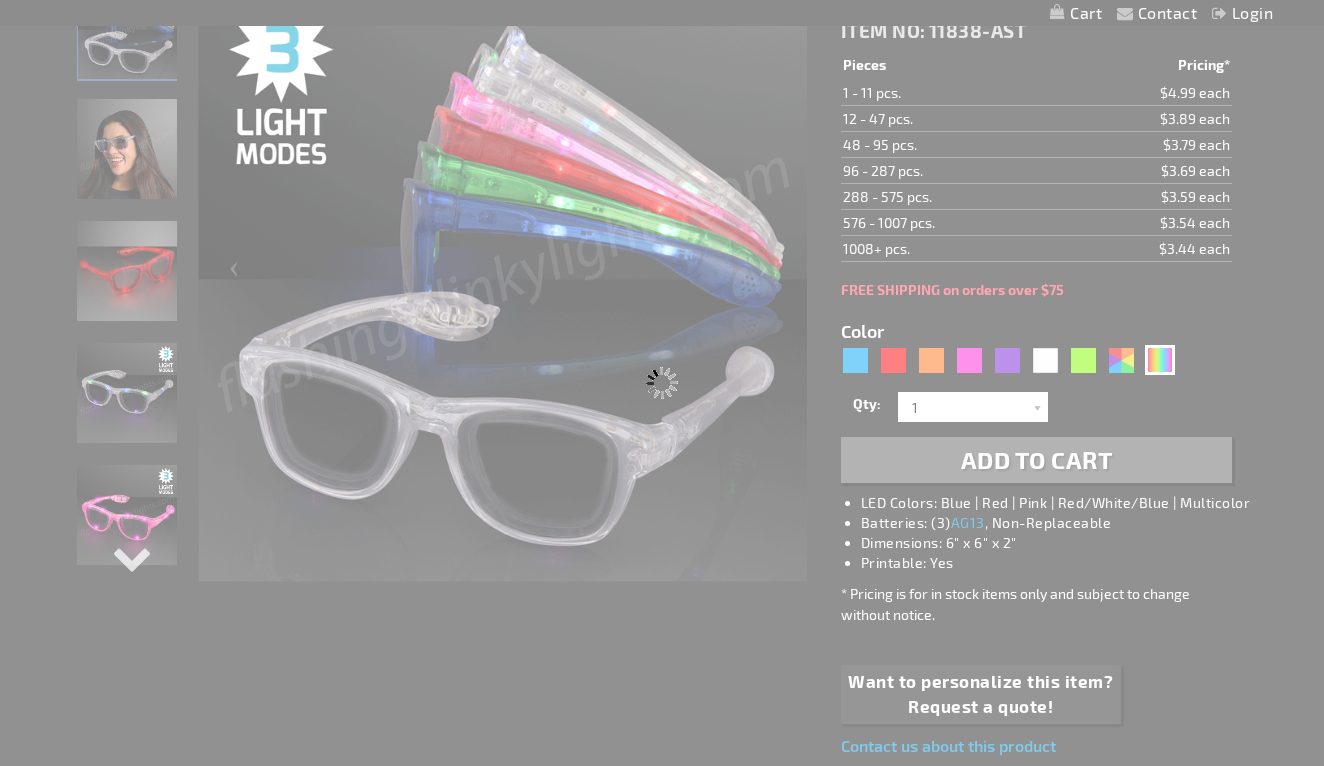 scroll, scrollTop: 326, scrollLeft: 0, axis: vertical 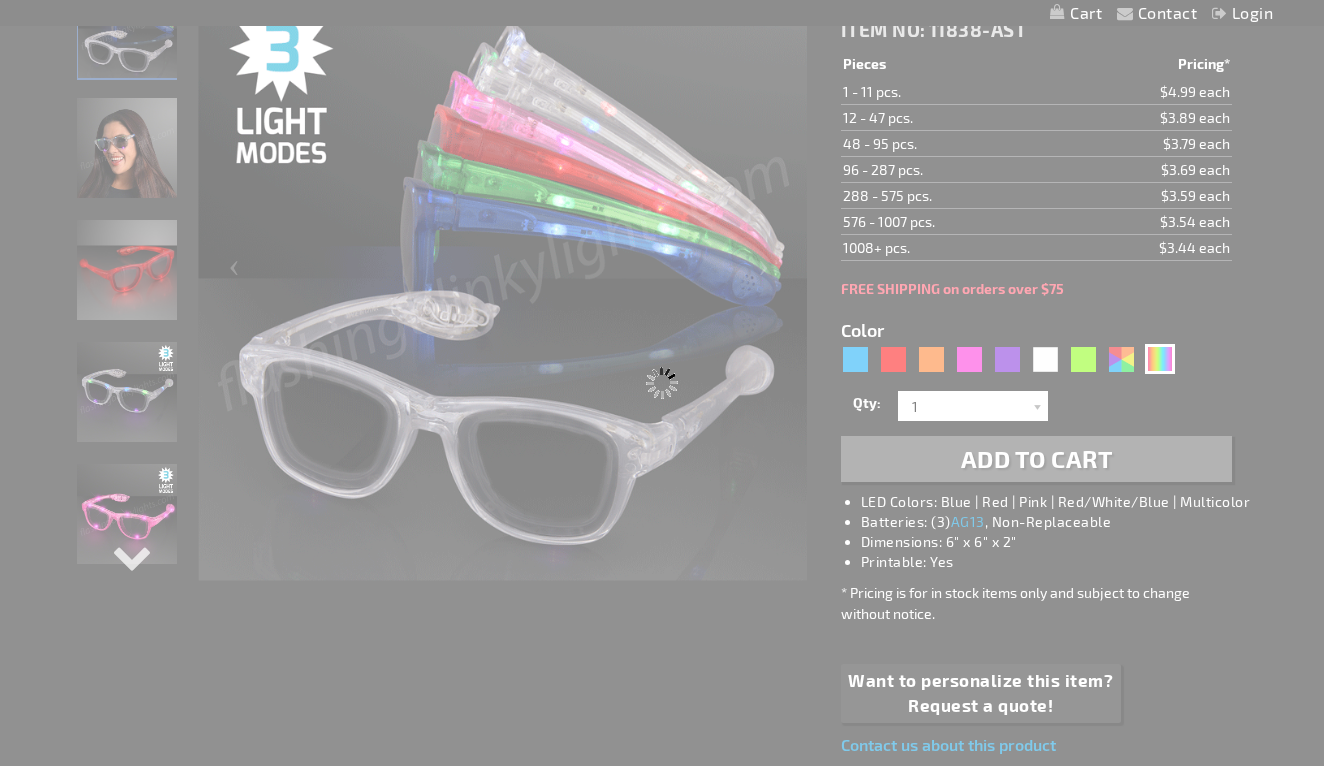 click on "Please wait..." at bounding box center [662, 383] 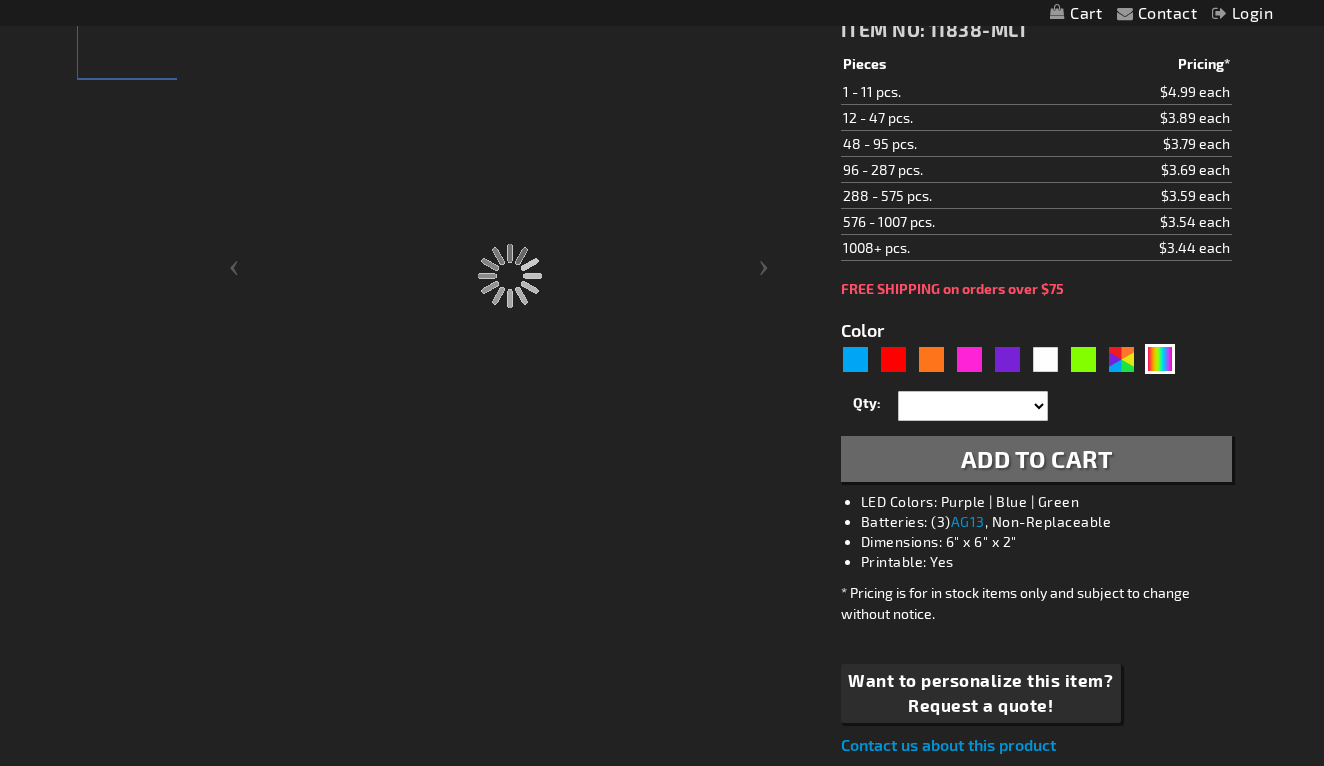 type on "11838-MLT" 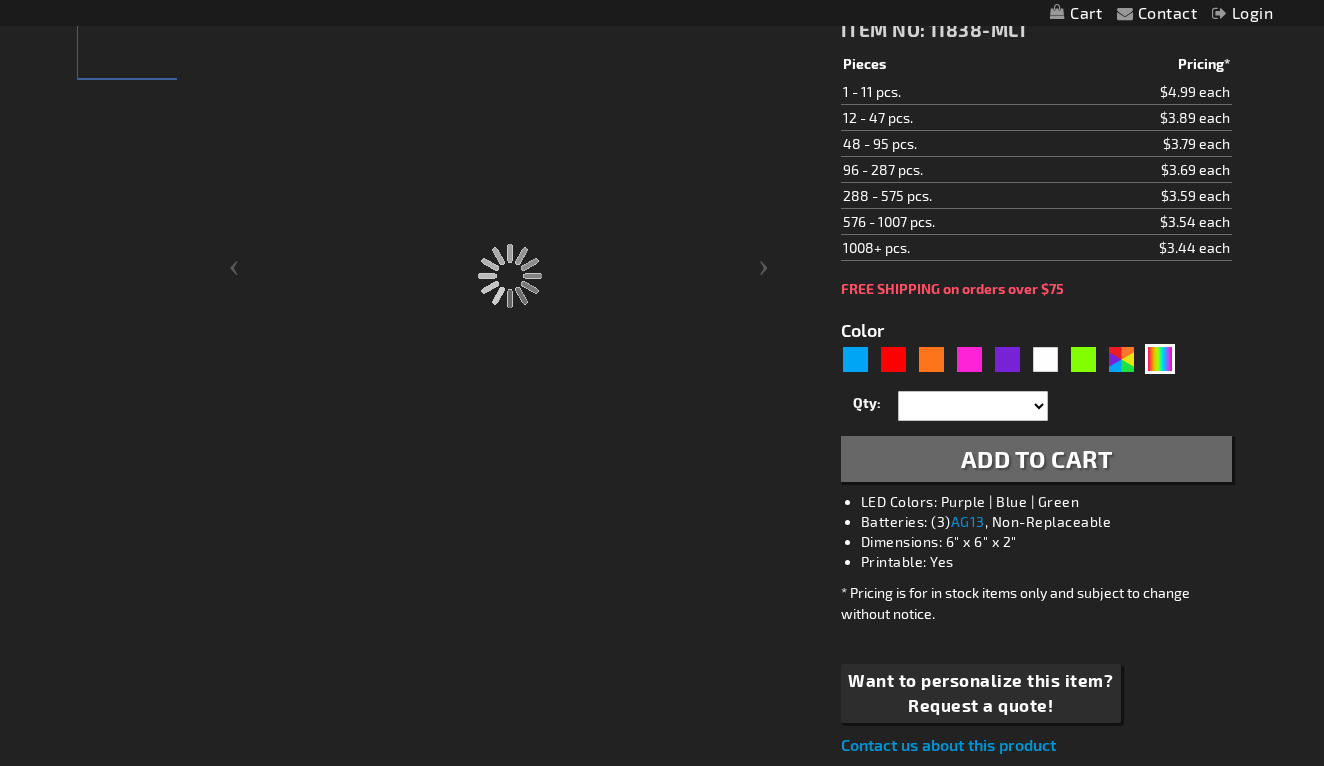 type on "Customize - Multicolor Cool Shades LED Party Glasses - ITEM NO: 11838-MLT" 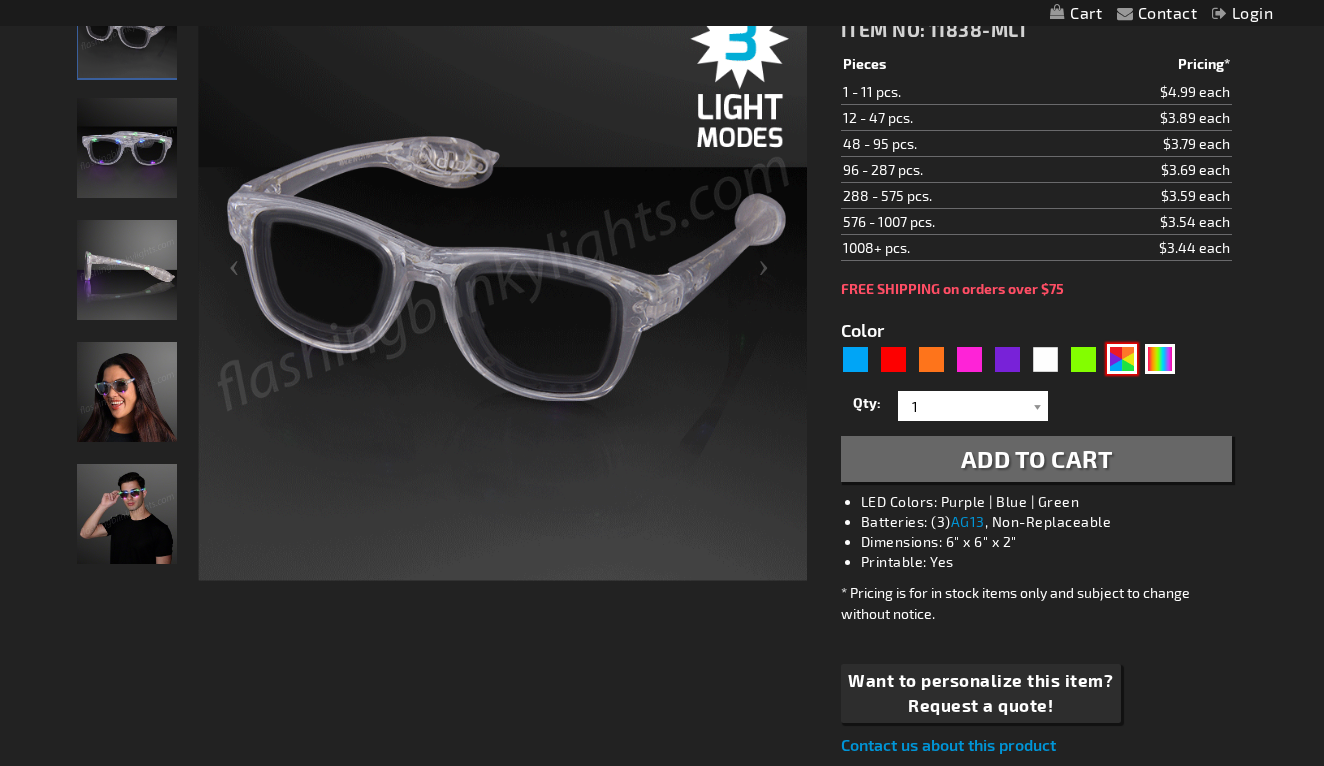 click at bounding box center [1122, 359] 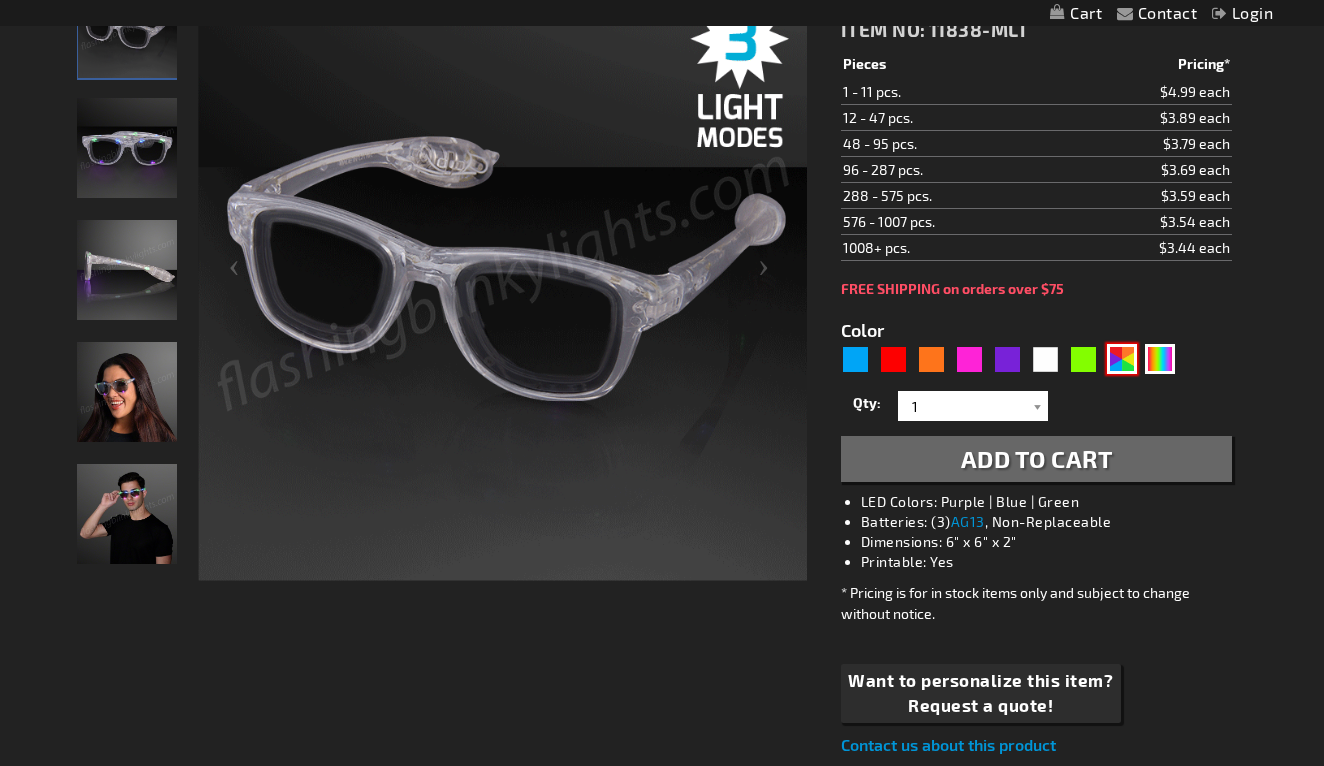 type on "5630" 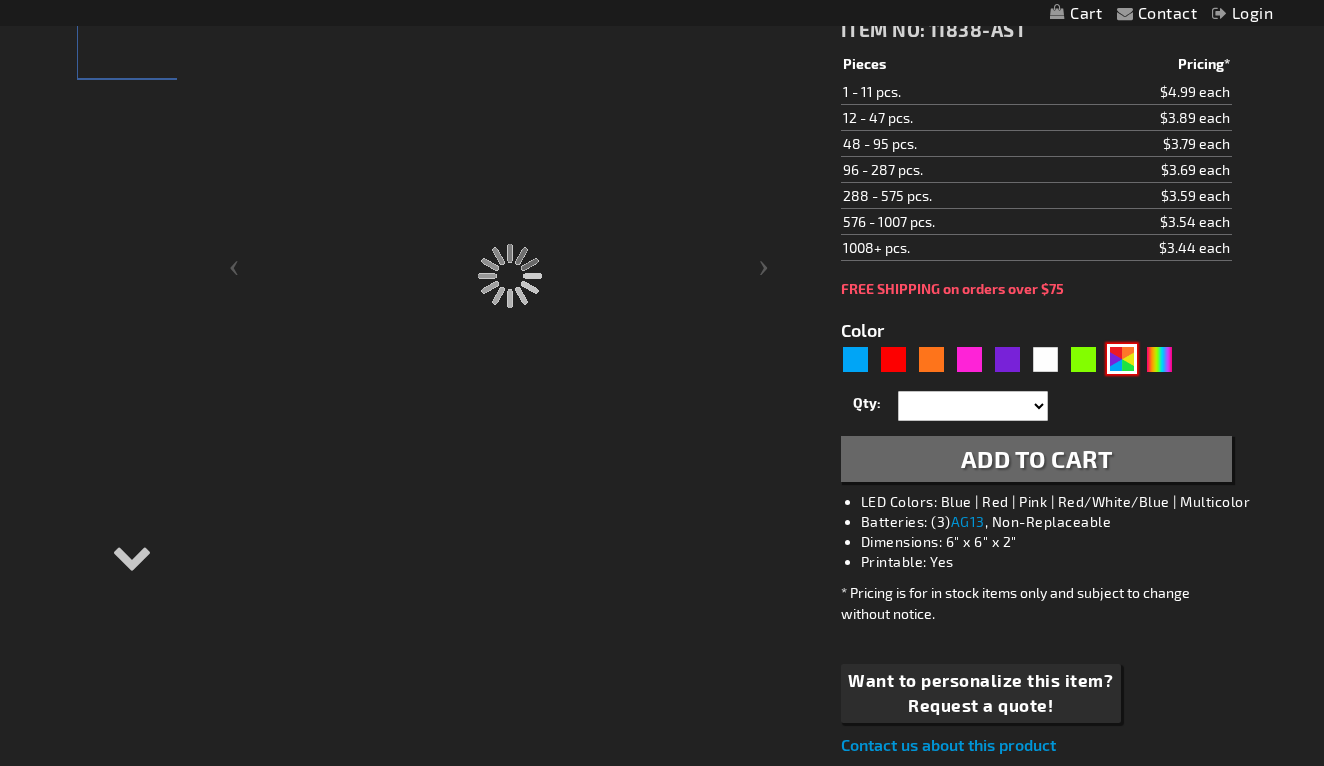 type on "11838-AST" 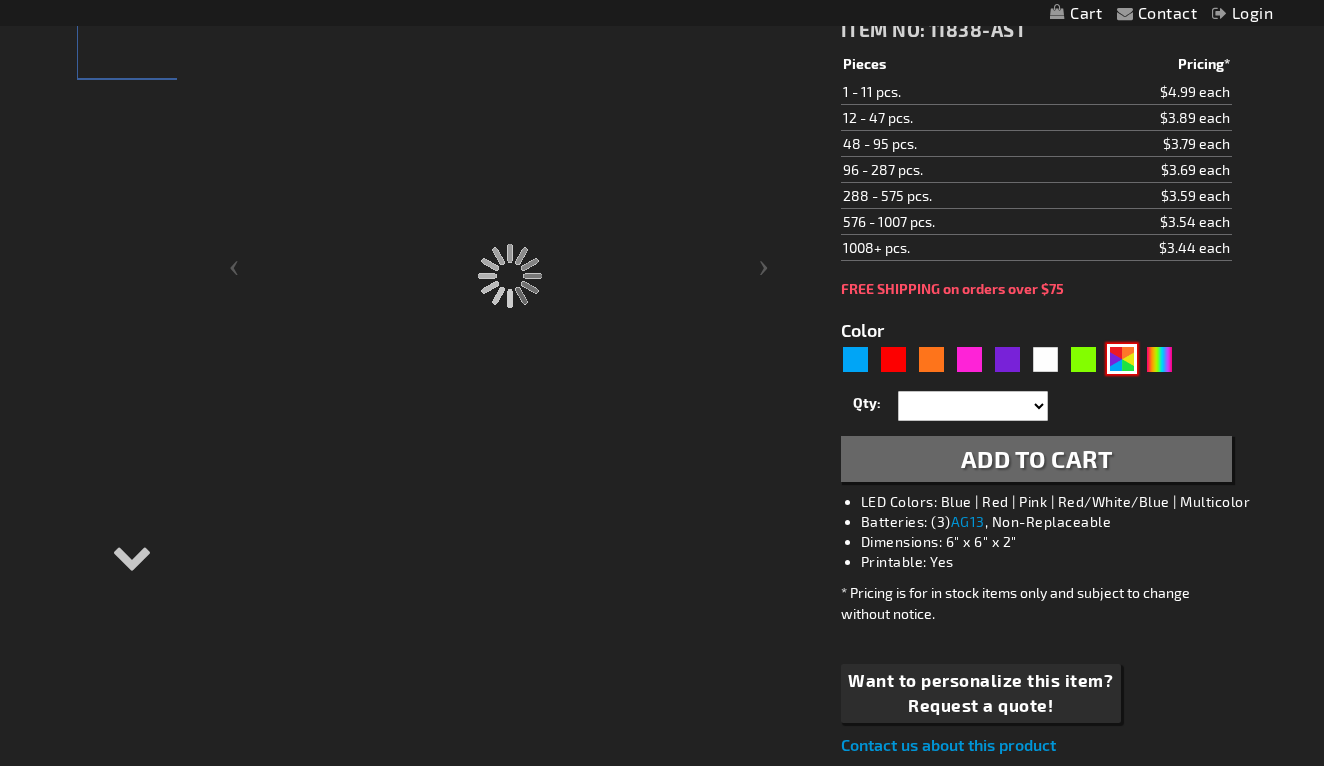 type on "Customize - Assorted Cool Shades LED Party Glasses - ITEM NO: 11838-AST" 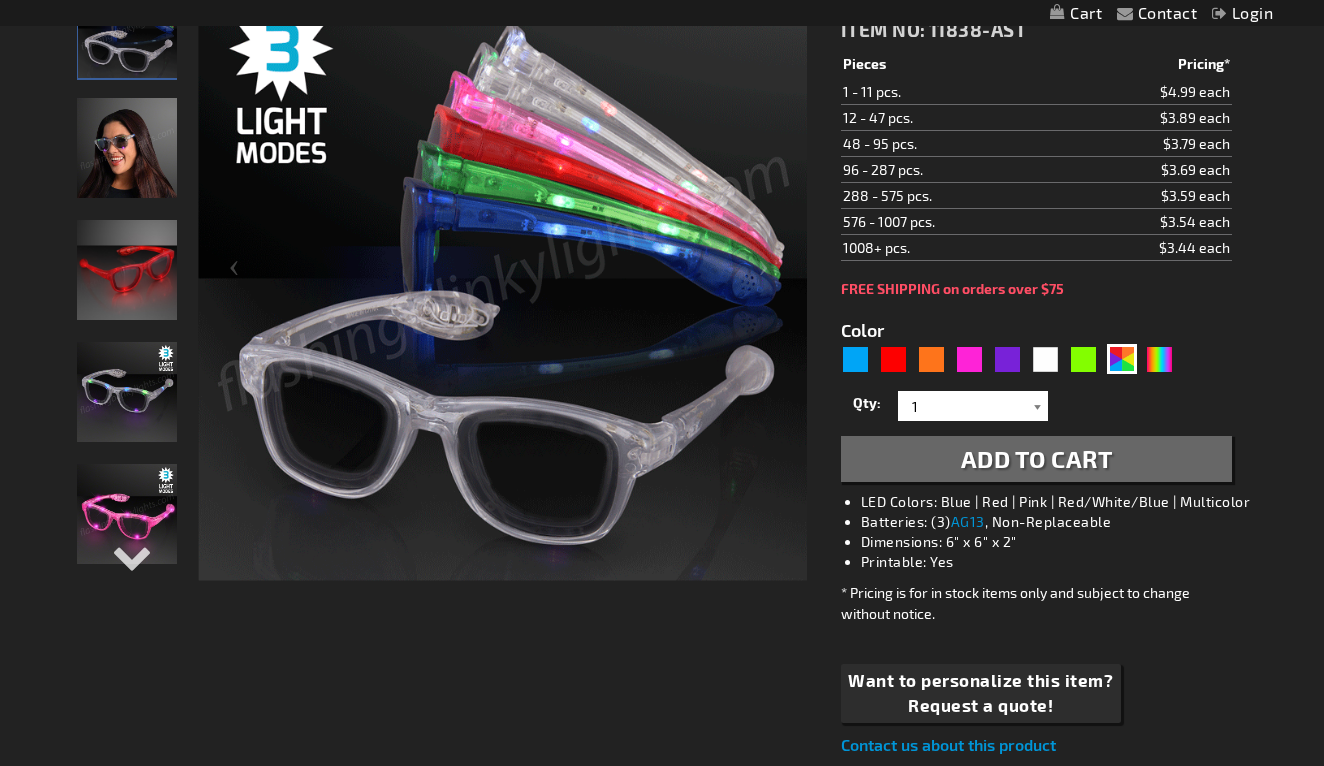 click at bounding box center [1038, 406] 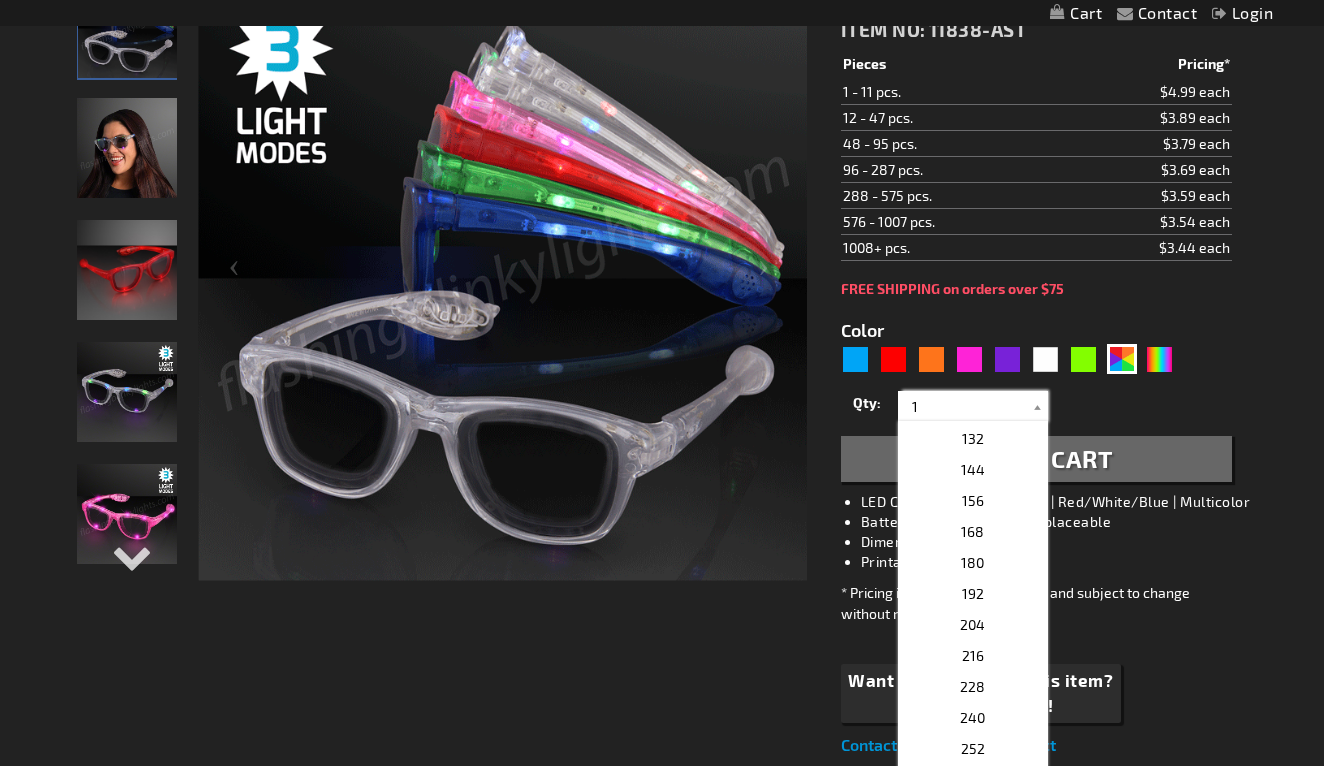 scroll, scrollTop: 590, scrollLeft: 0, axis: vertical 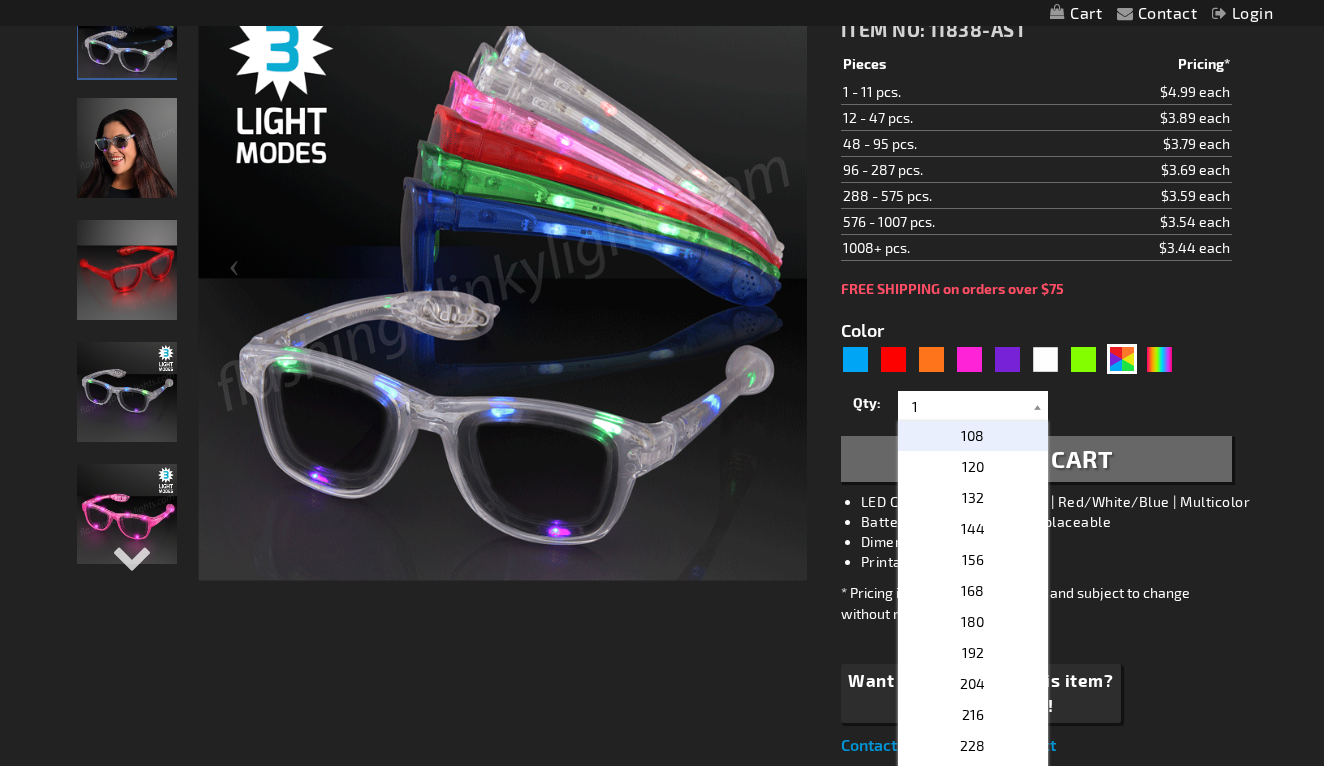 click on "108" at bounding box center [972, 435] 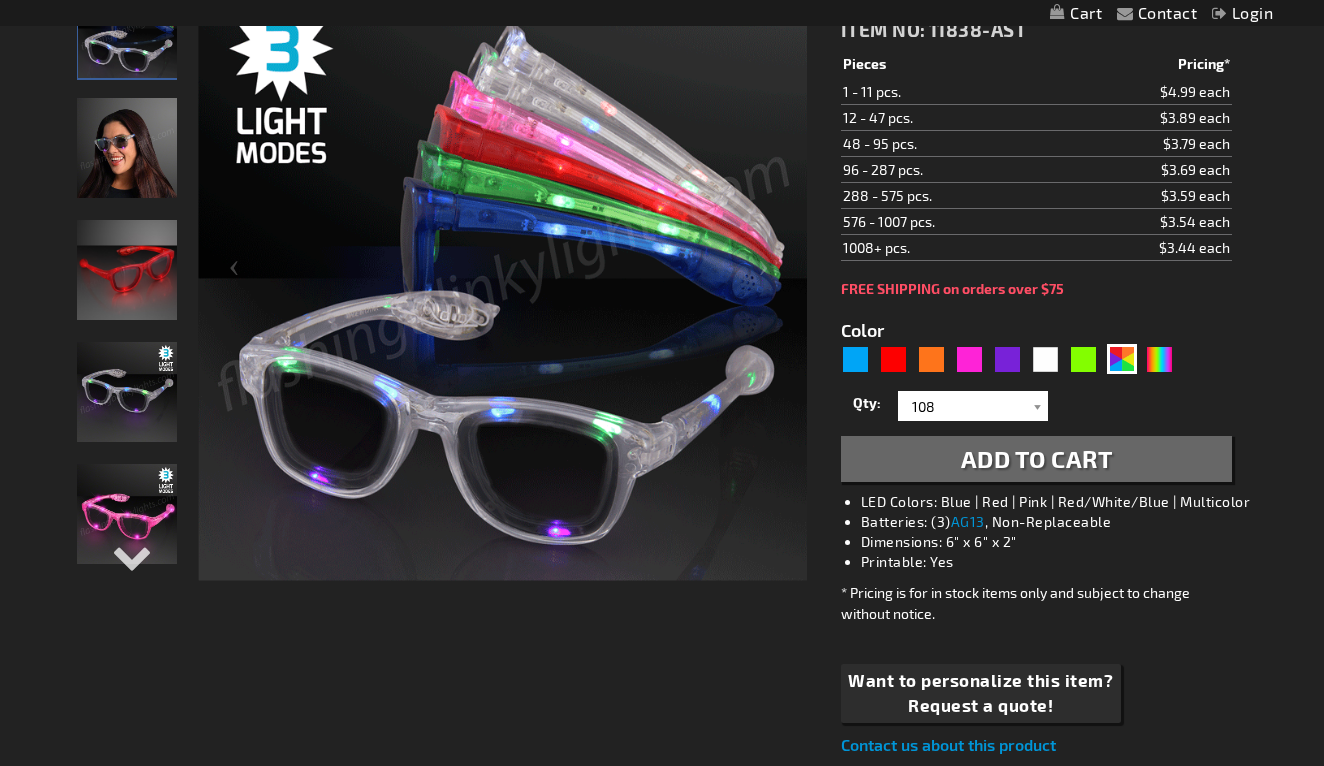 click on "Add to Cart" at bounding box center (1037, 458) 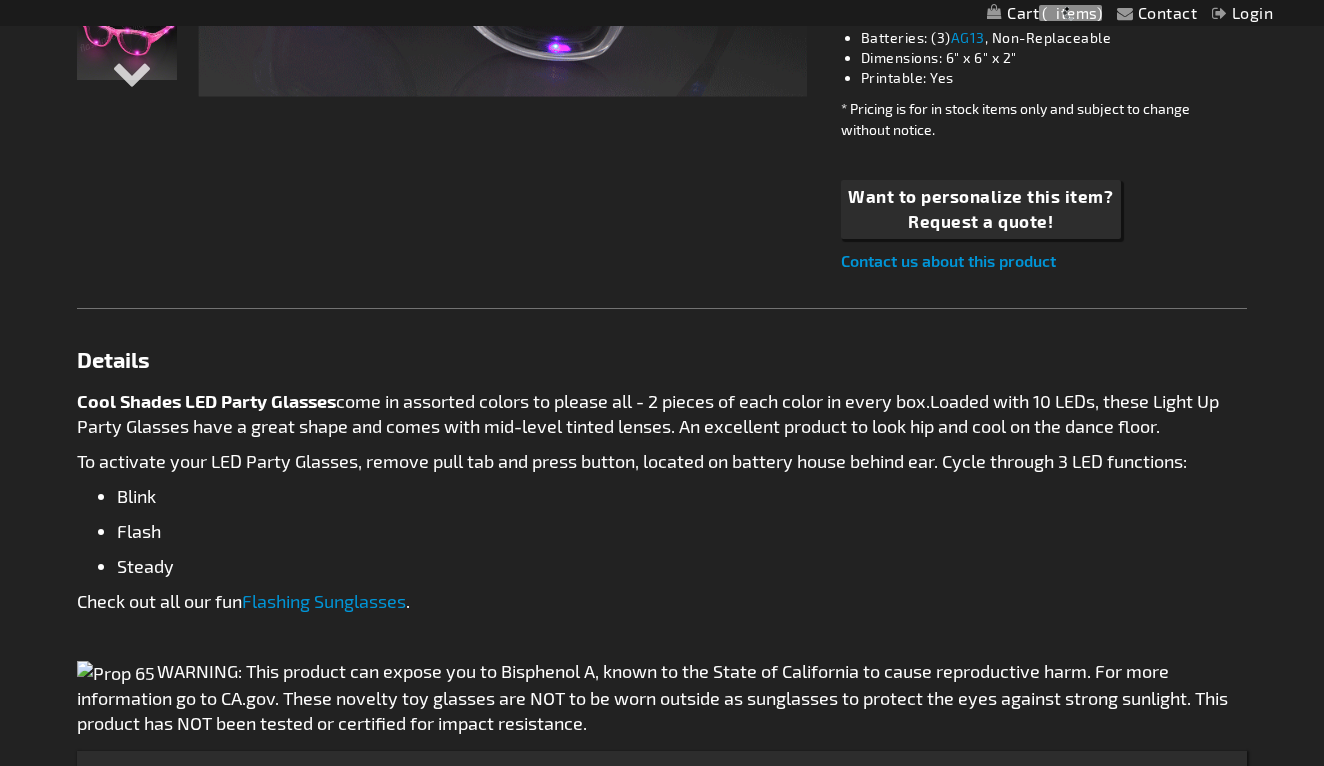 scroll, scrollTop: 851, scrollLeft: 0, axis: vertical 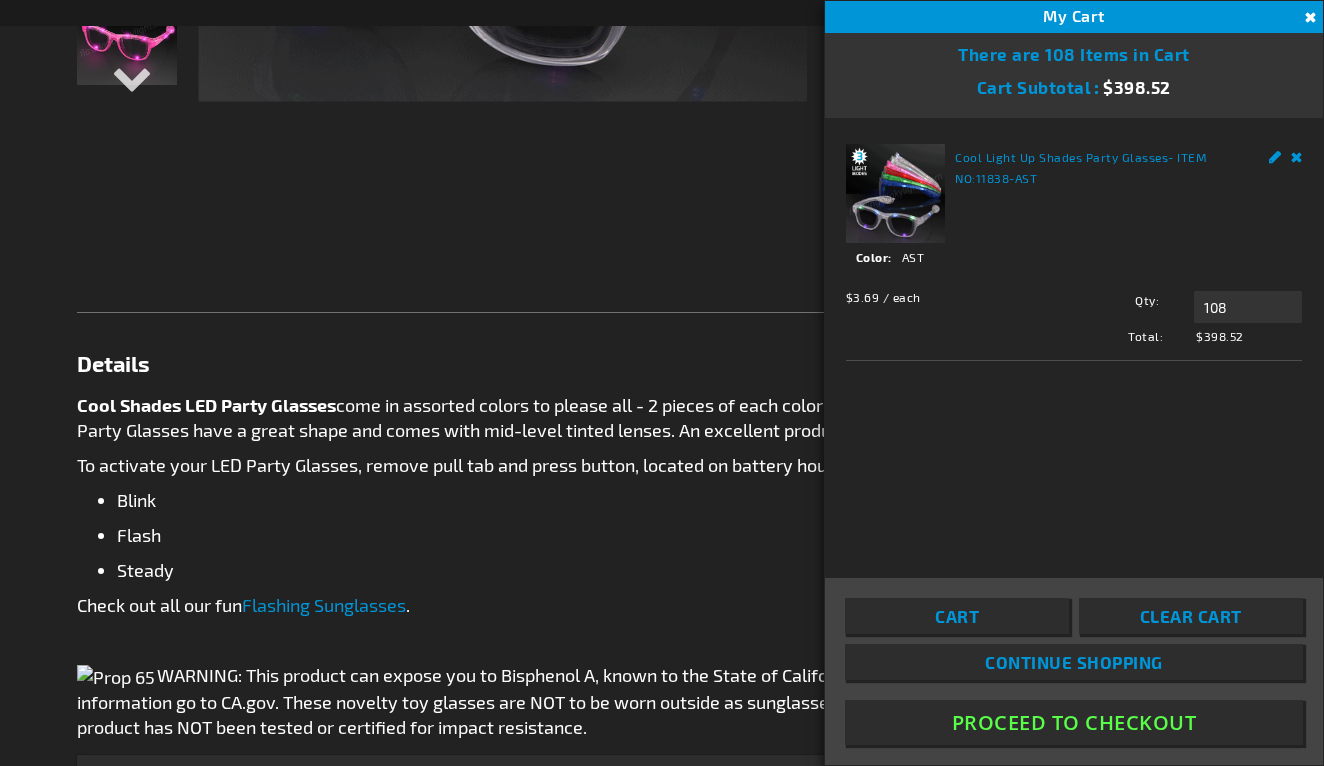 click on "Close" at bounding box center [1308, 18] 